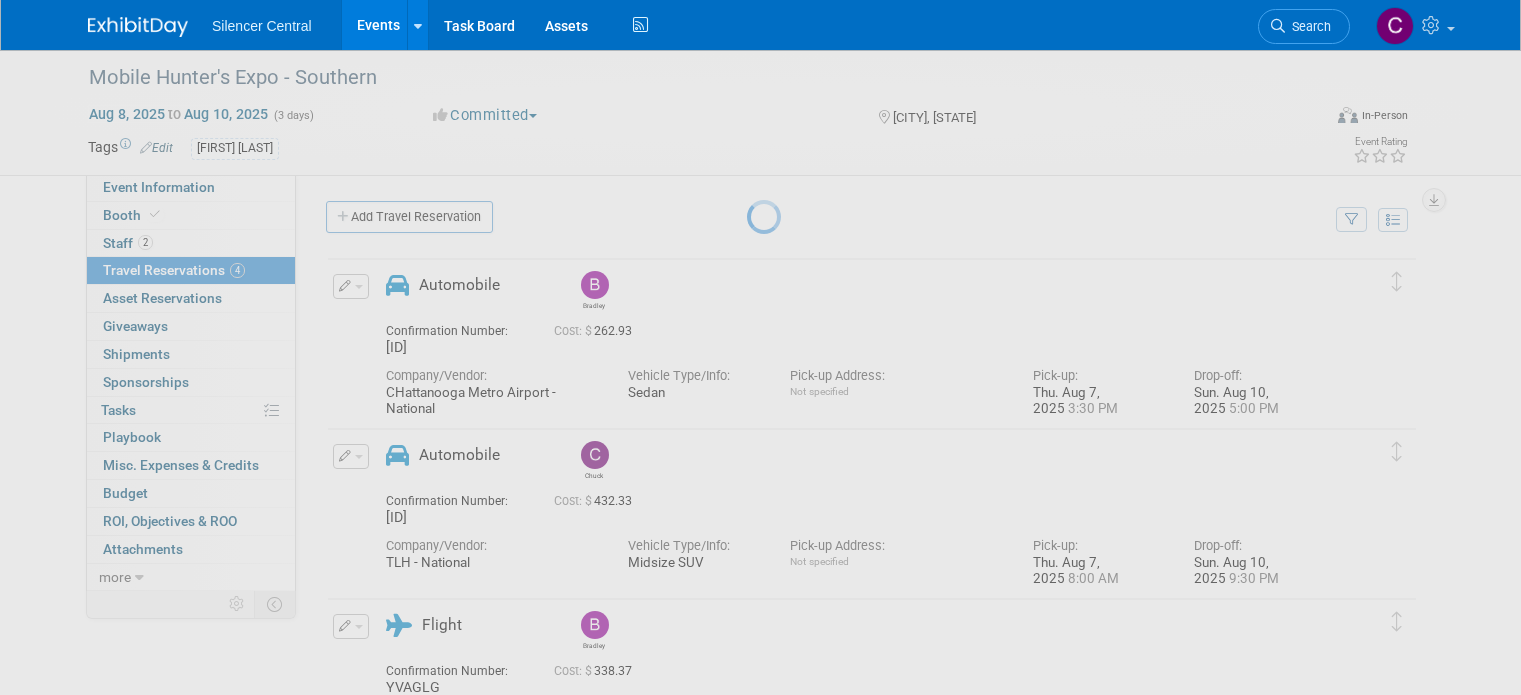 scroll, scrollTop: 848, scrollLeft: 0, axis: vertical 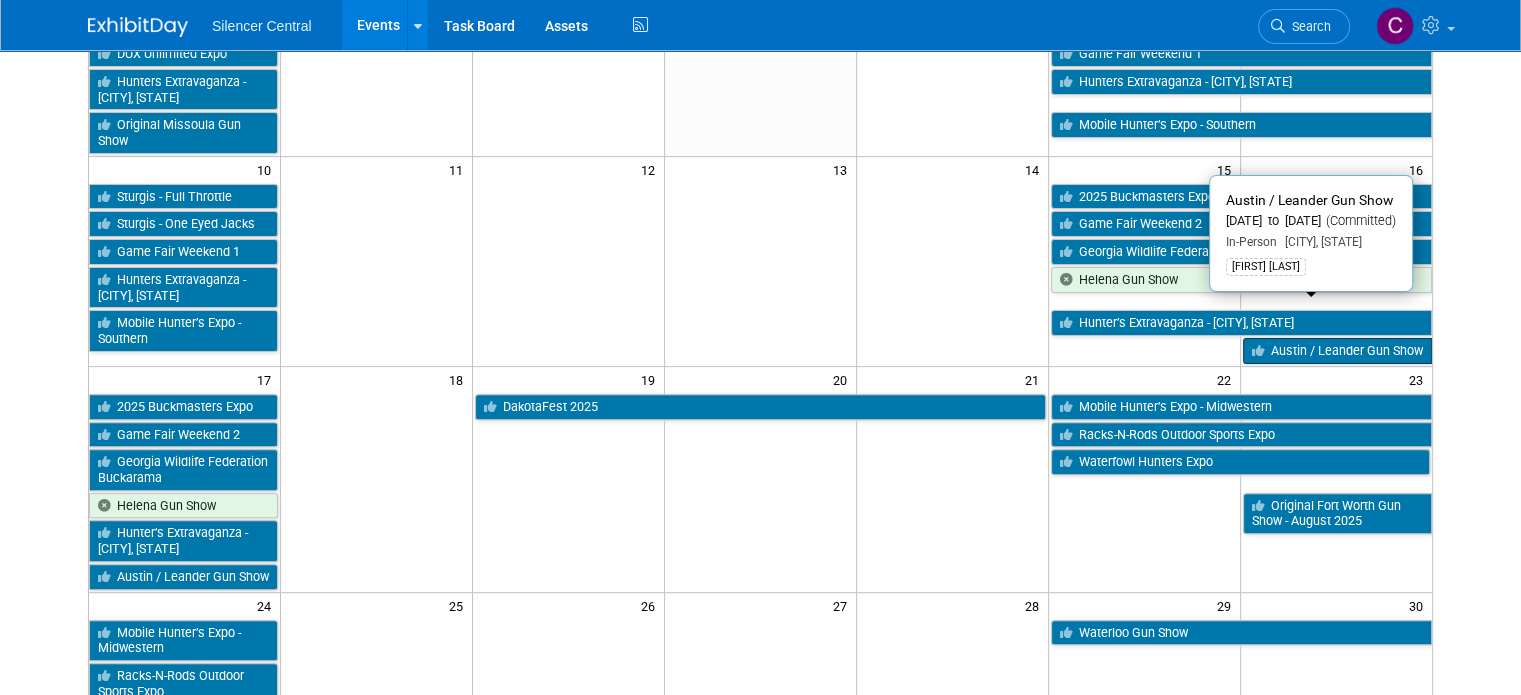 click on "Austin / Leander Gun Show" at bounding box center [1337, 351] 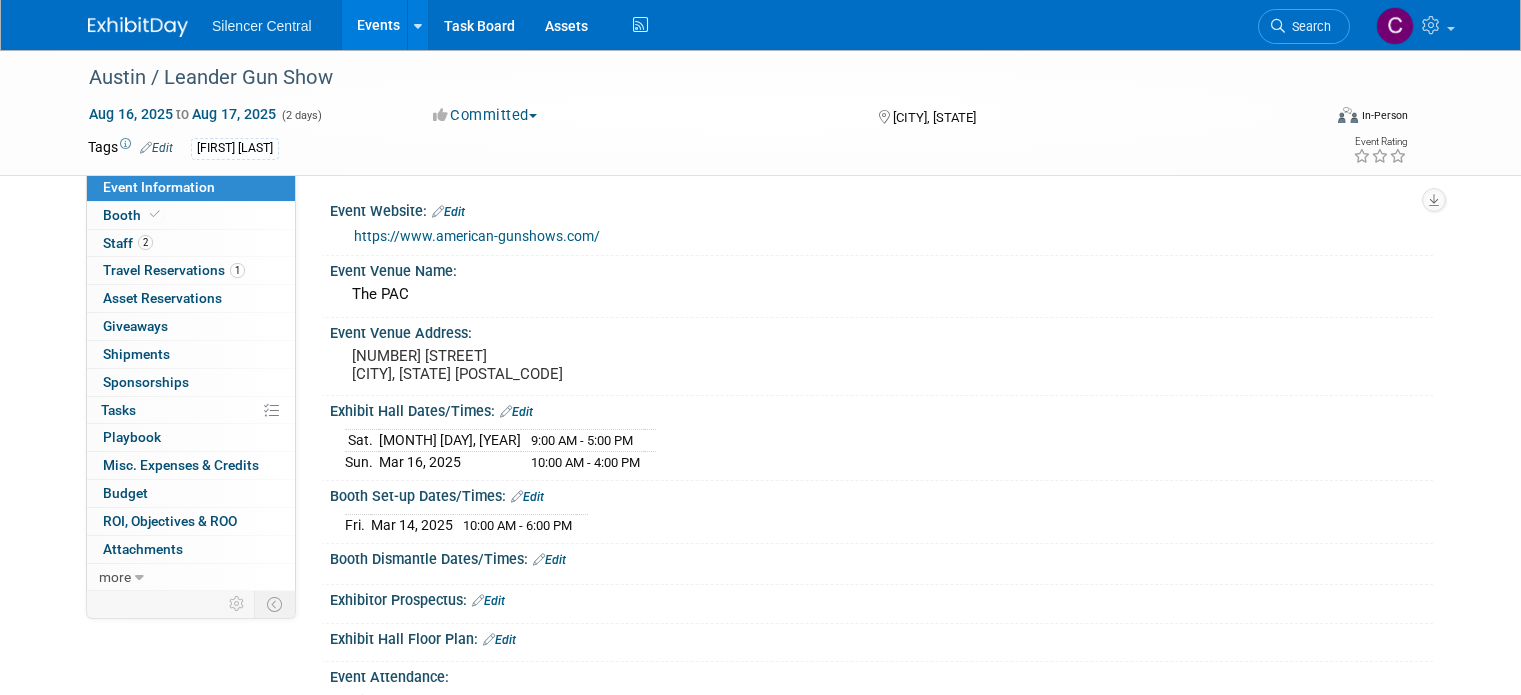 scroll, scrollTop: 0, scrollLeft: 0, axis: both 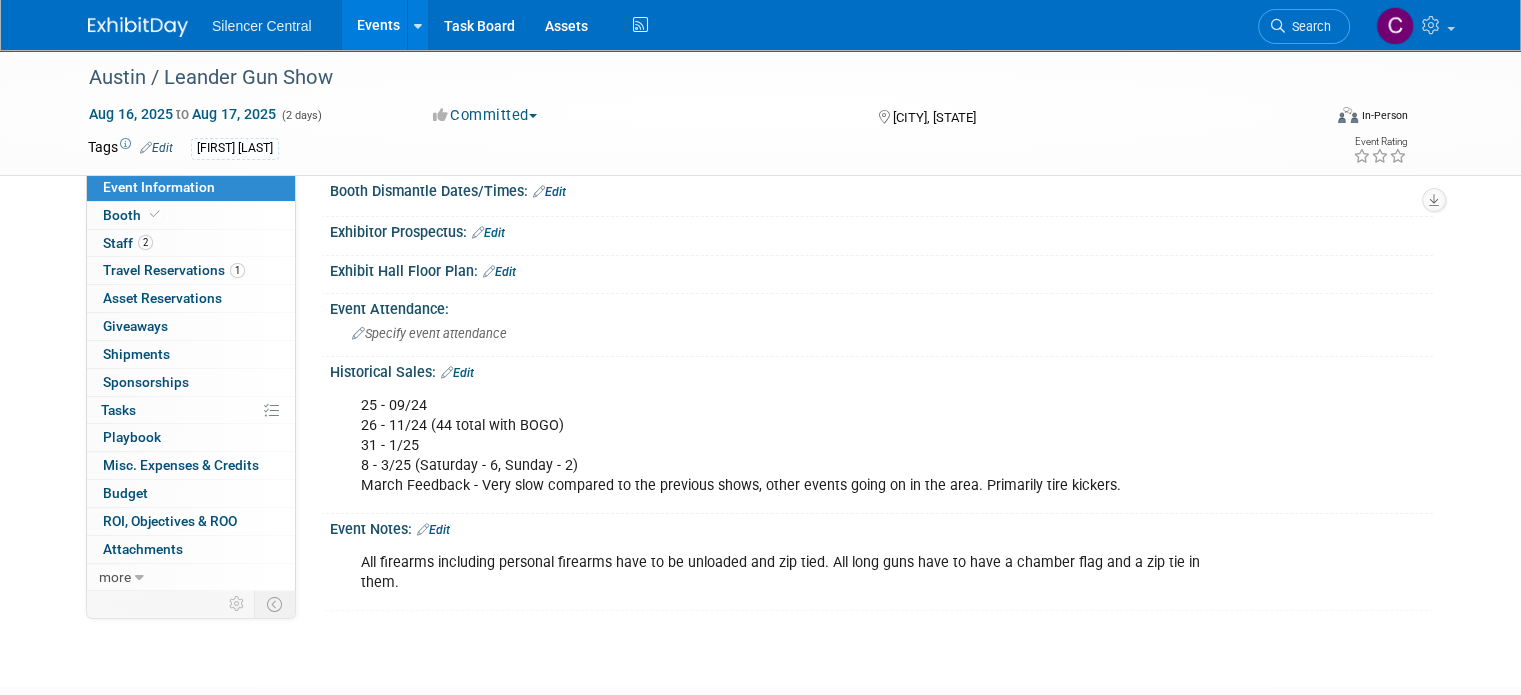 click at bounding box center (138, 27) 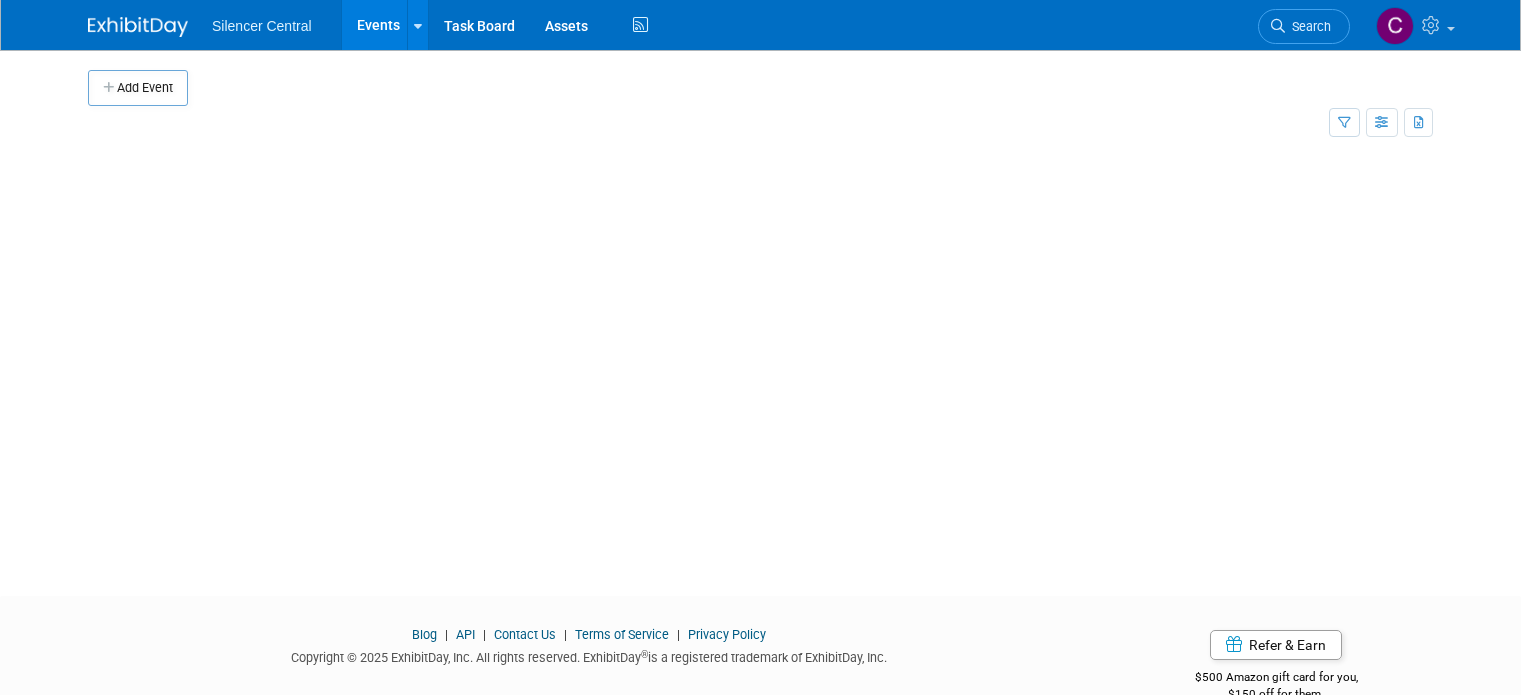 scroll, scrollTop: 0, scrollLeft: 0, axis: both 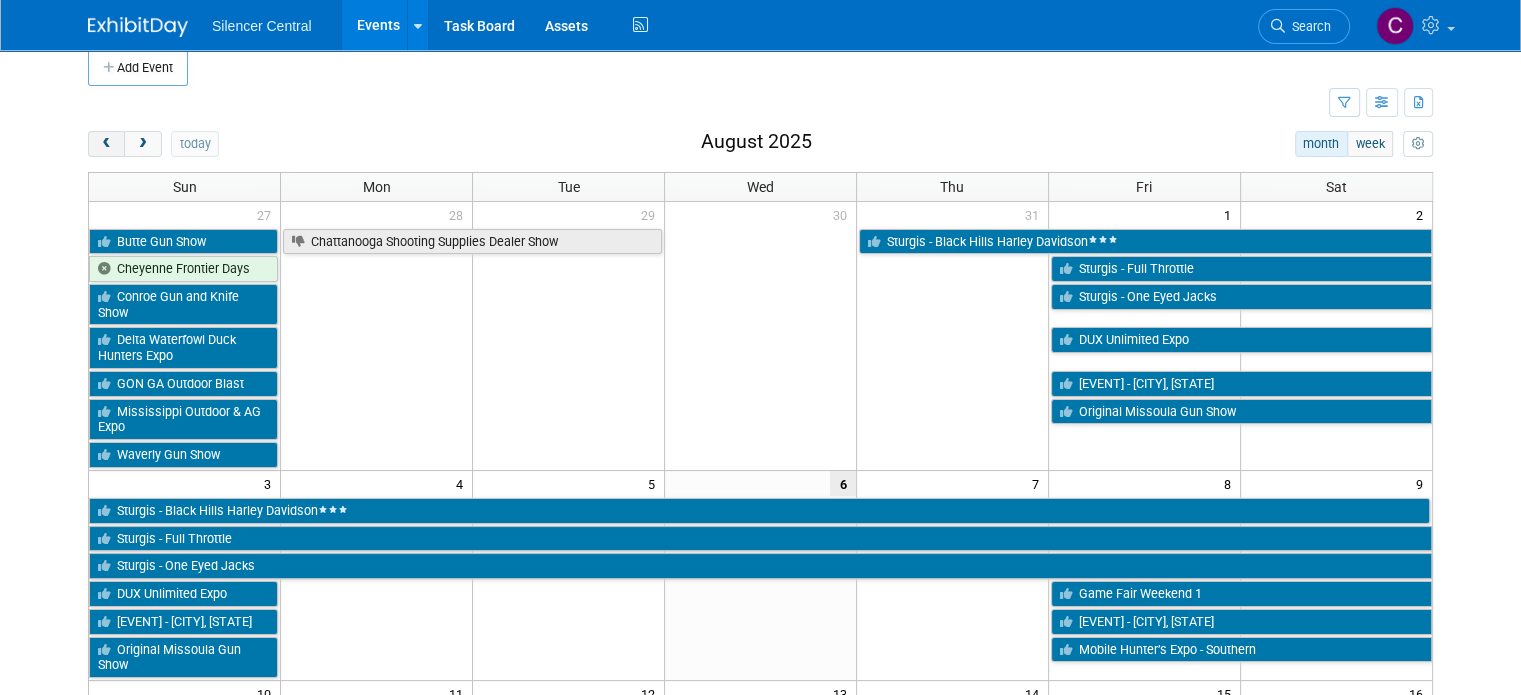 click at bounding box center (106, 144) 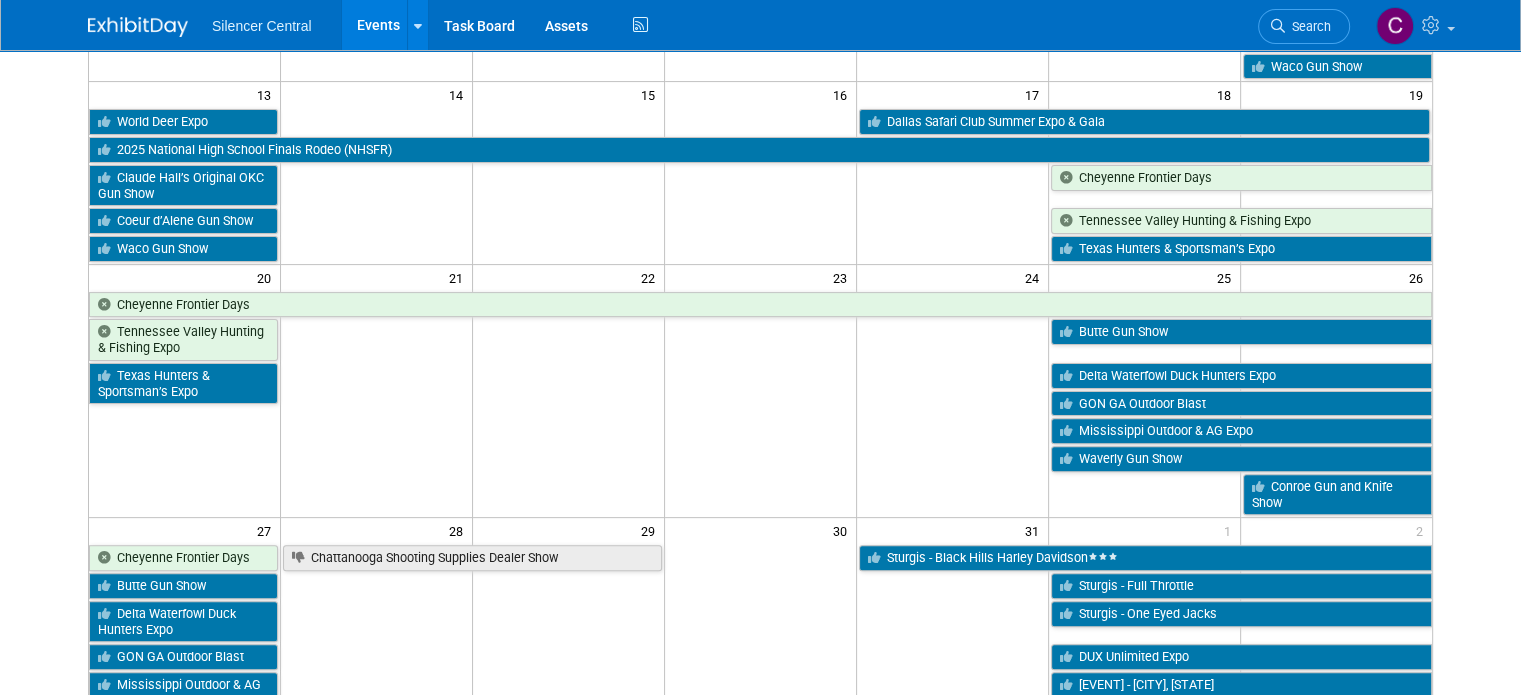 scroll, scrollTop: 580, scrollLeft: 0, axis: vertical 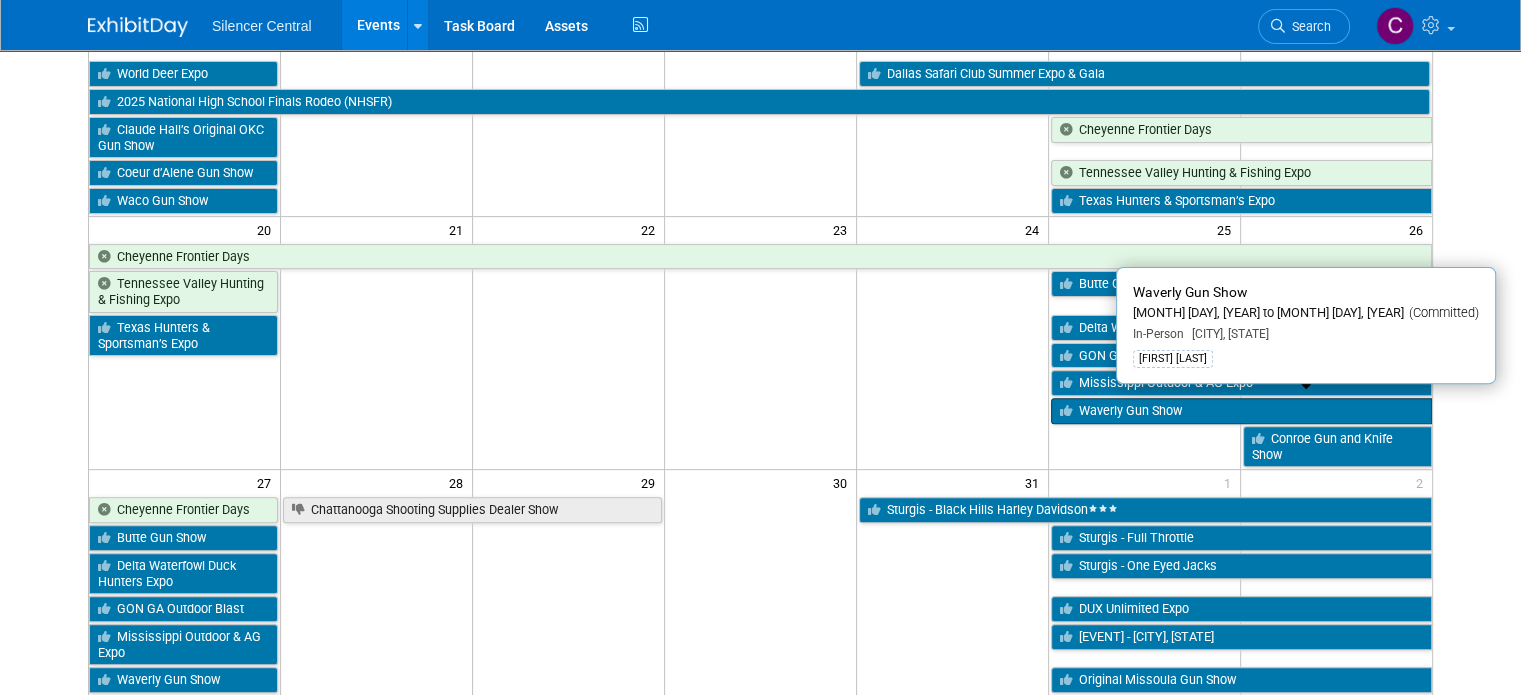 click on "Waverly Gun Show" at bounding box center [1241, 411] 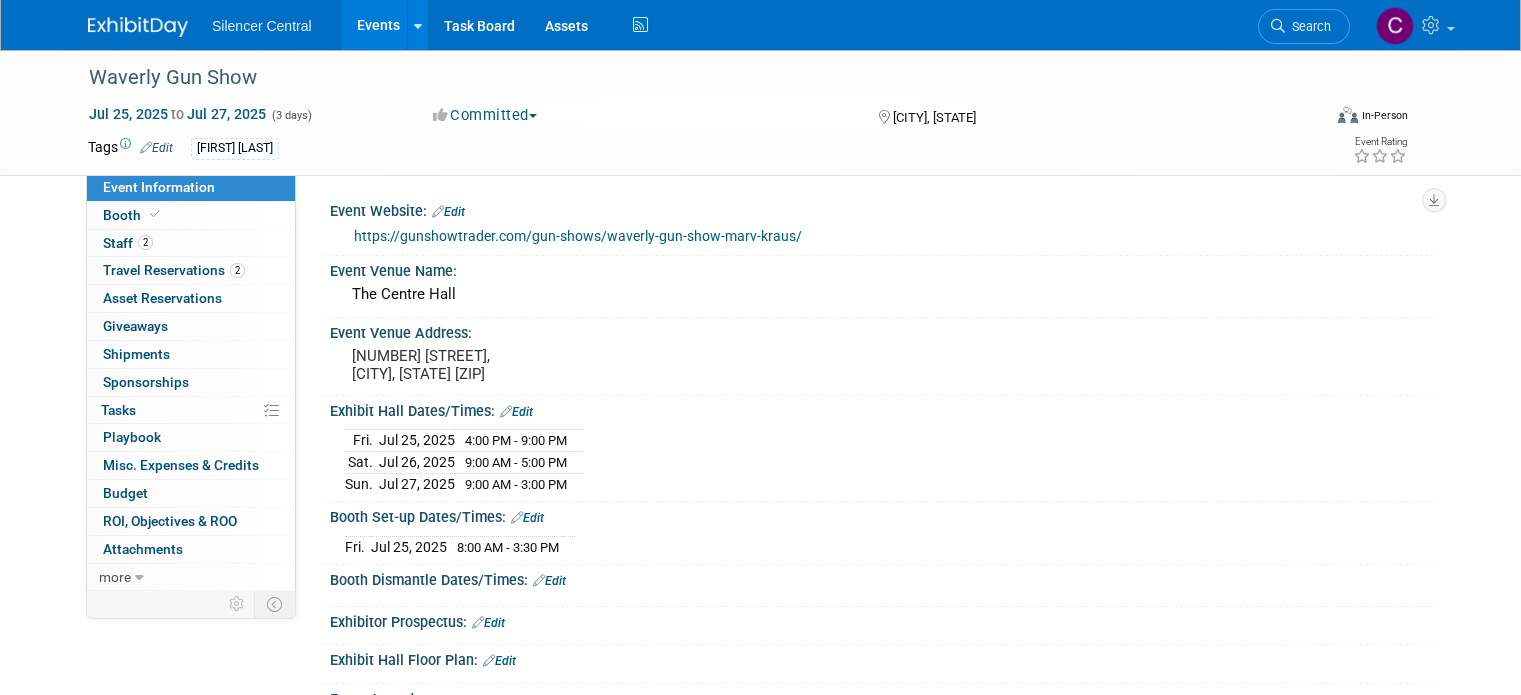 scroll, scrollTop: 0, scrollLeft: 0, axis: both 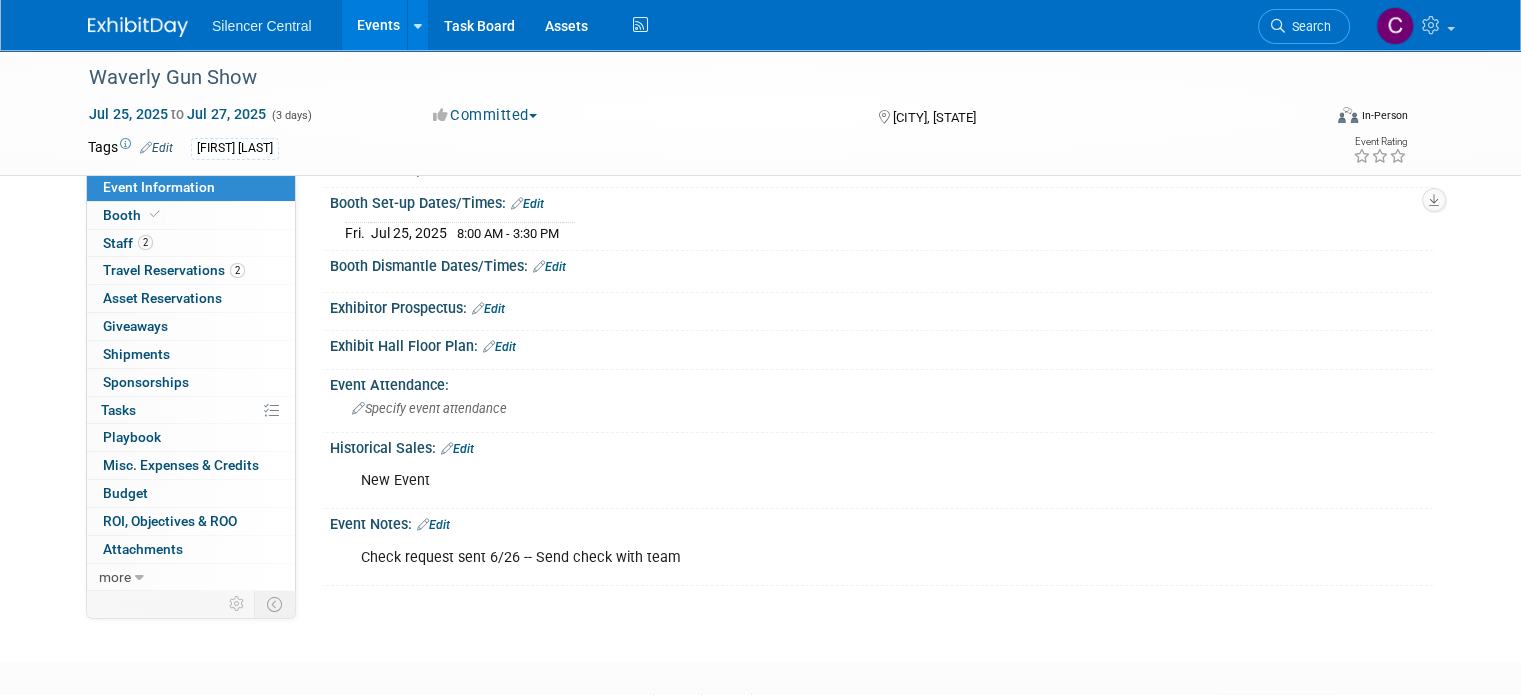 click at bounding box center [150, 17] 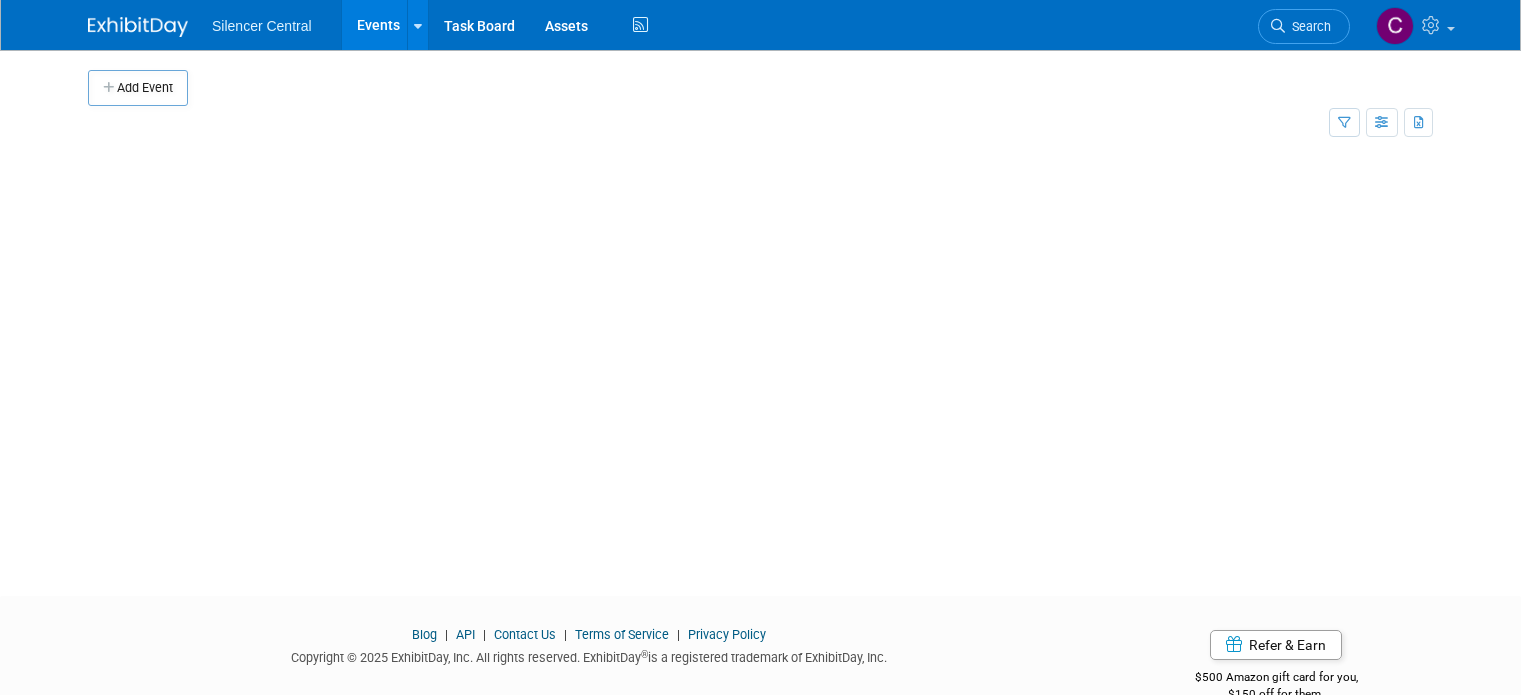 scroll, scrollTop: 0, scrollLeft: 0, axis: both 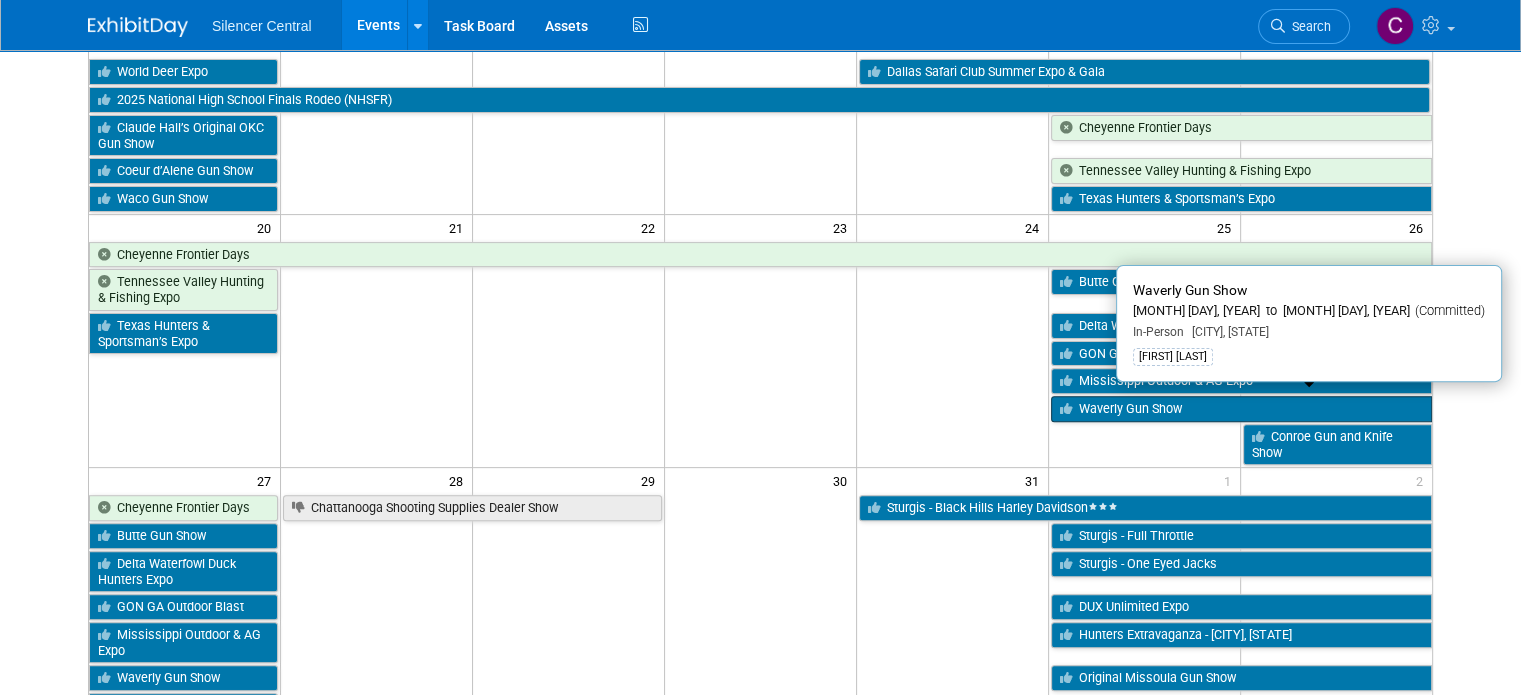 click on "Waverly Gun Show" at bounding box center [1241, 409] 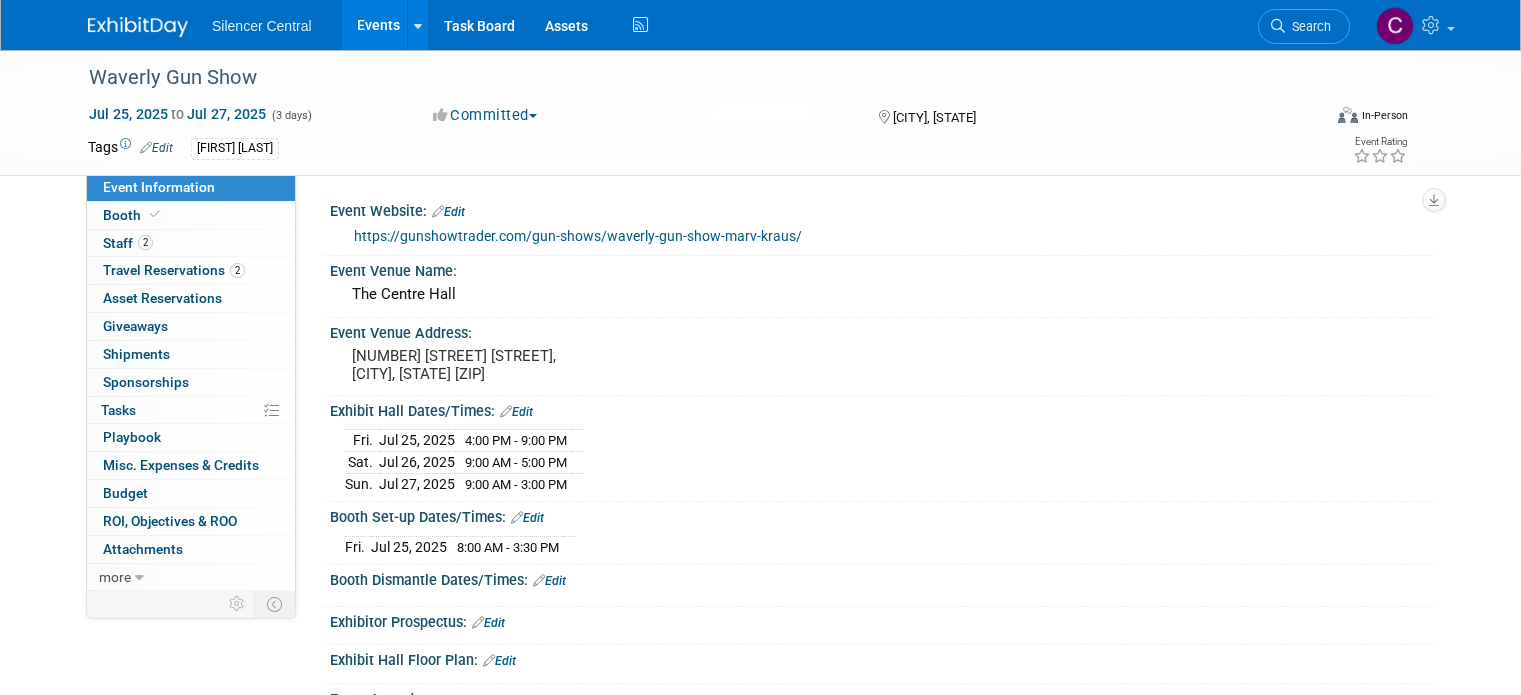 scroll, scrollTop: 0, scrollLeft: 0, axis: both 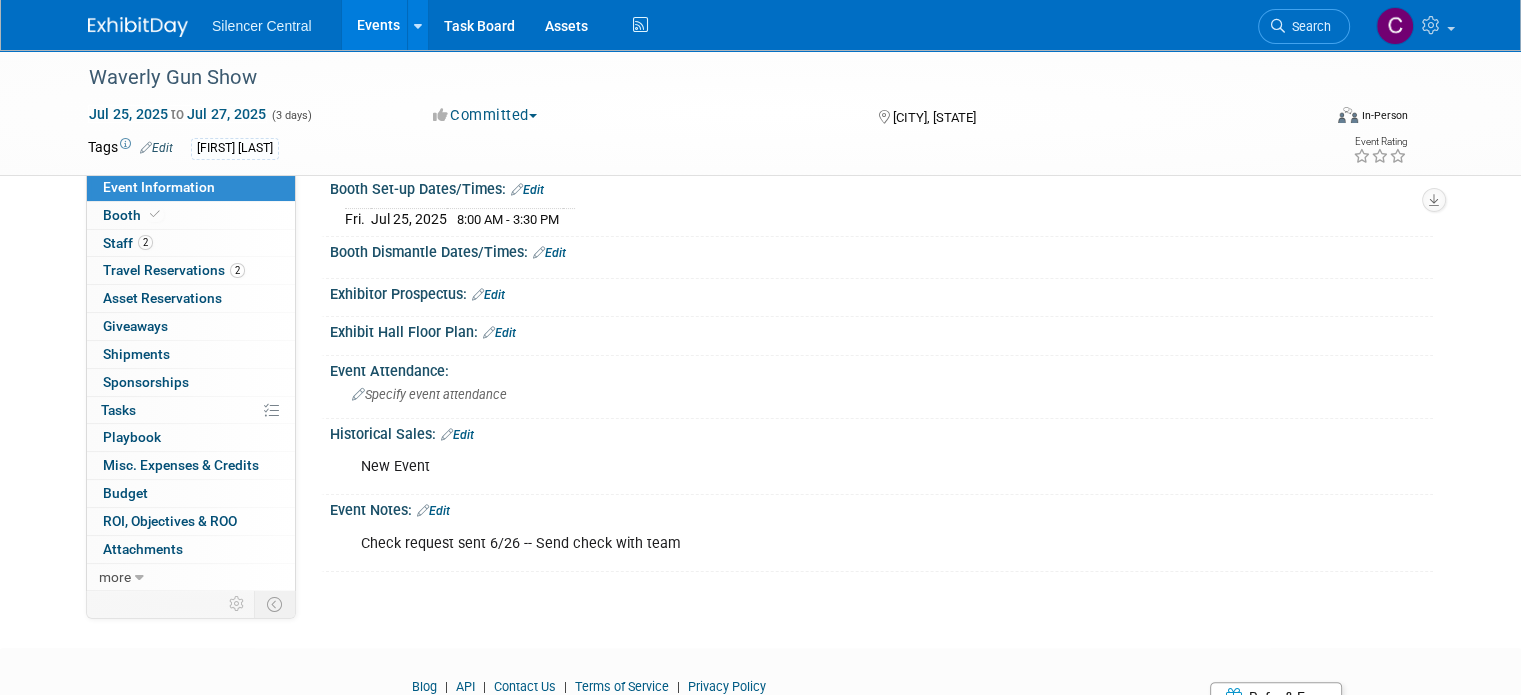 click at bounding box center (138, 27) 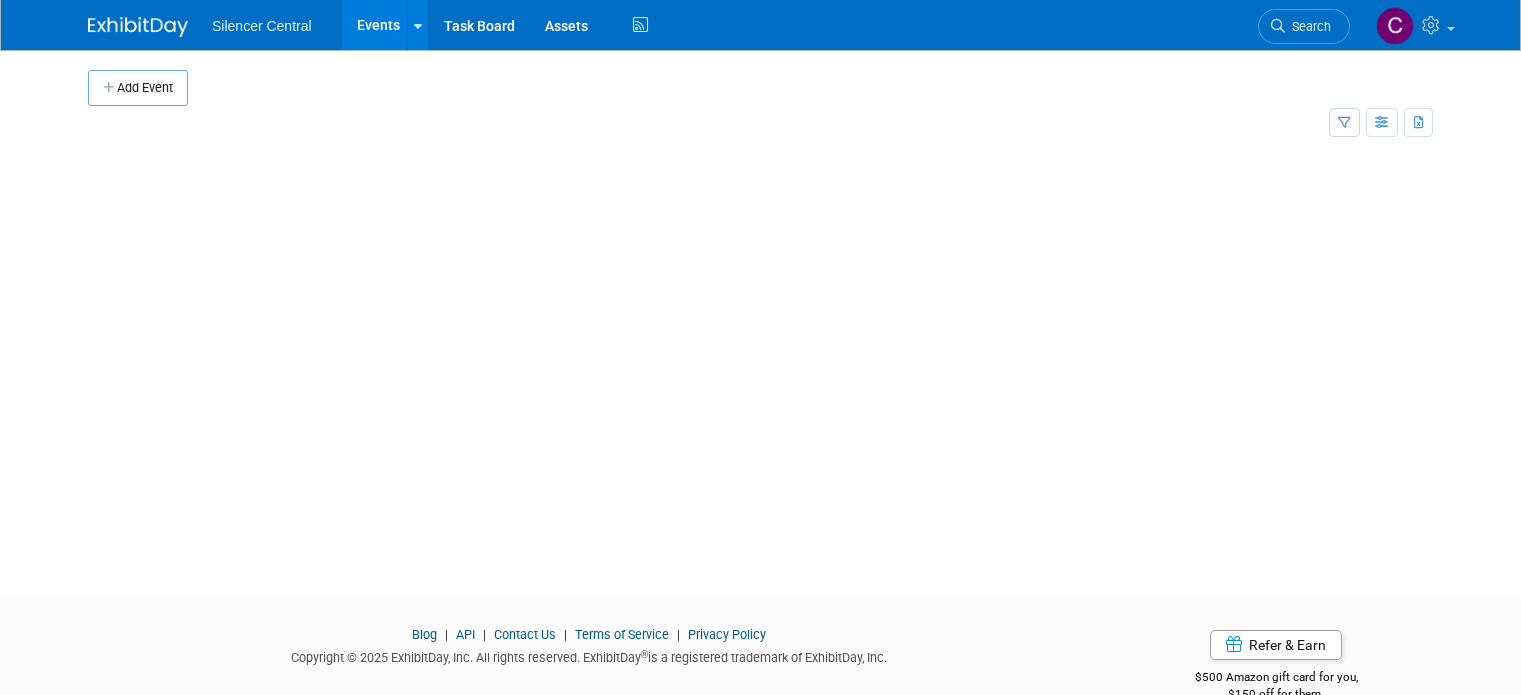 scroll, scrollTop: 0, scrollLeft: 0, axis: both 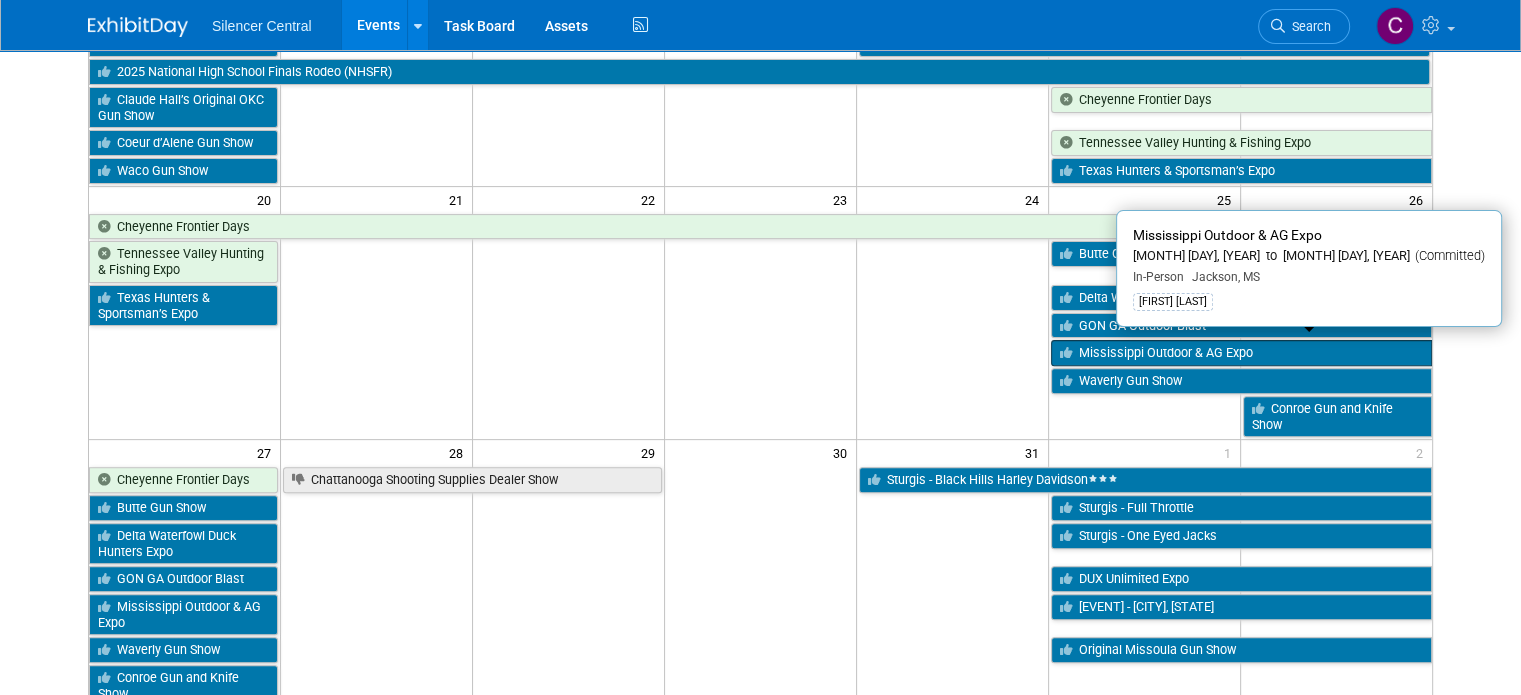 click on "Mississippi Outdoor & AG Expo" at bounding box center [1241, 353] 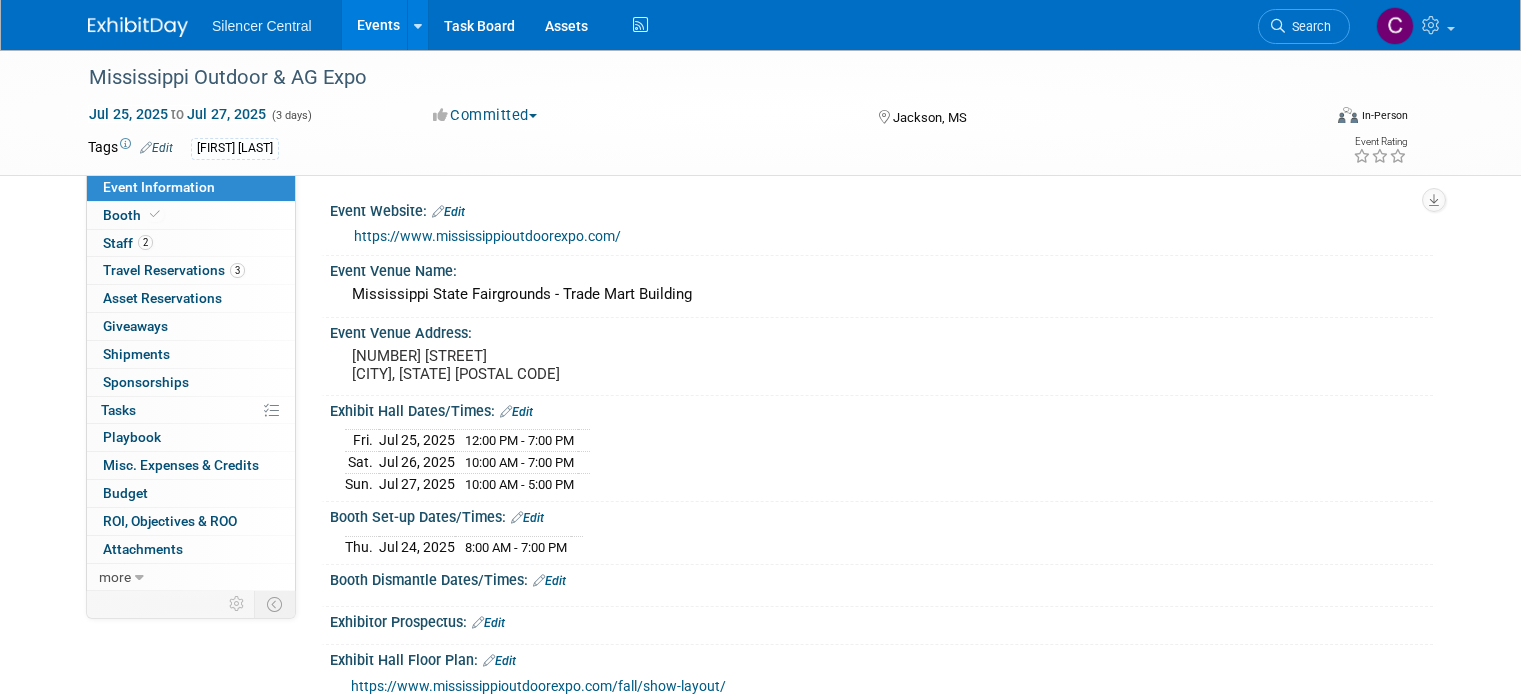 scroll, scrollTop: 0, scrollLeft: 0, axis: both 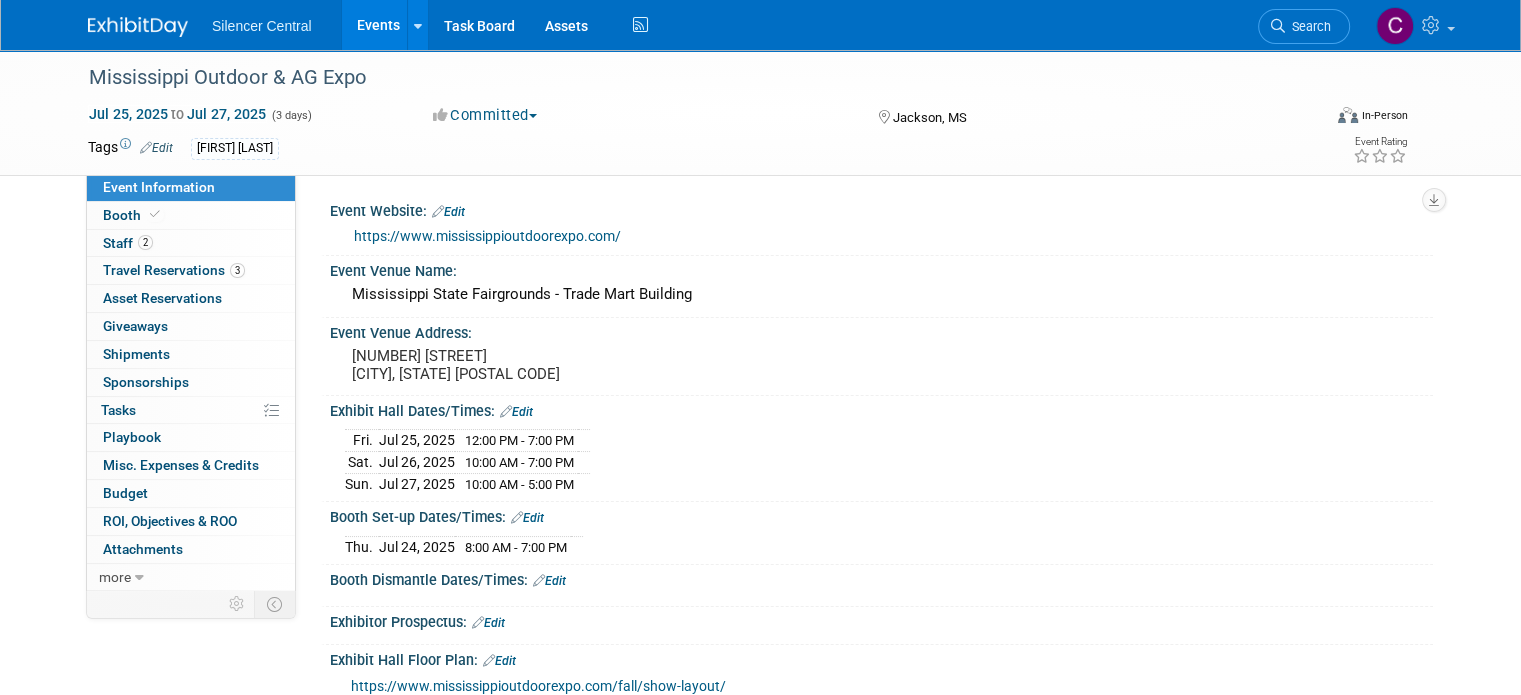 click at bounding box center (138, 27) 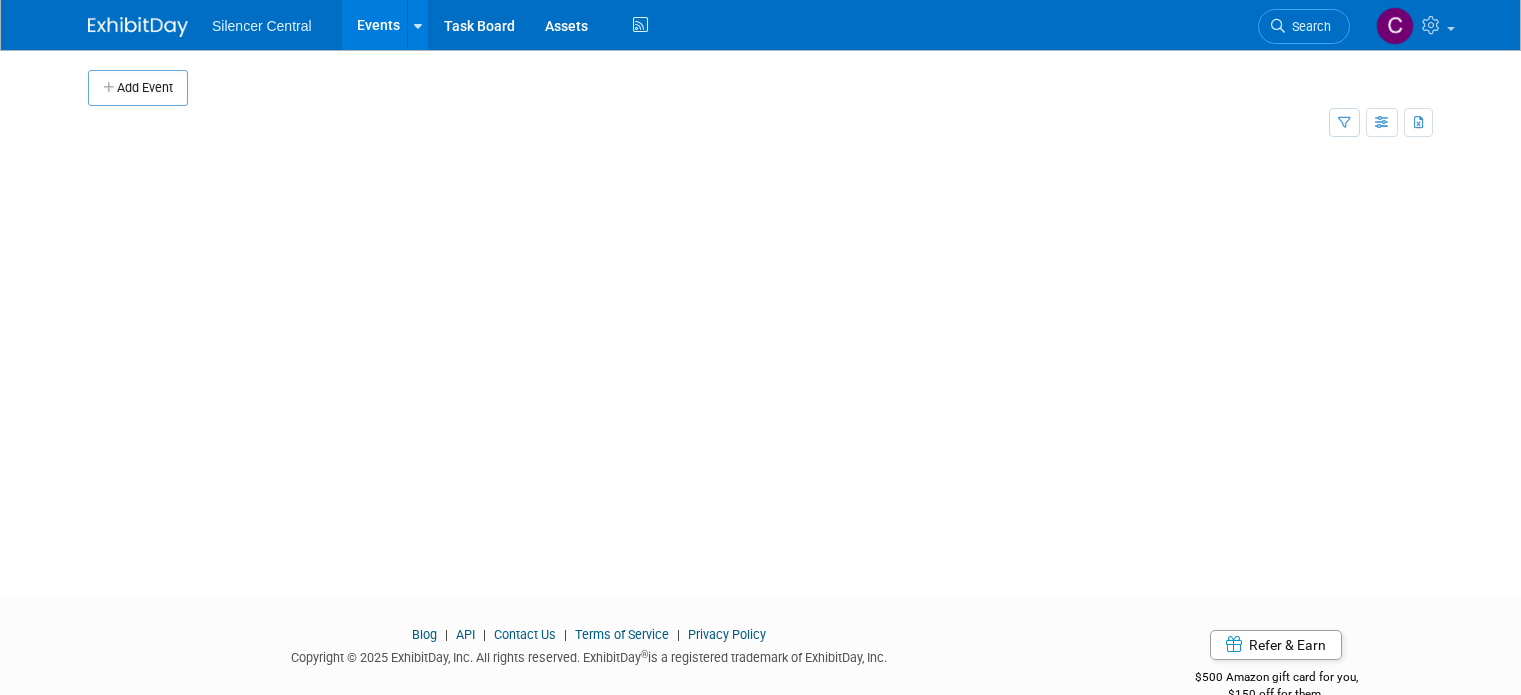 scroll, scrollTop: 0, scrollLeft: 0, axis: both 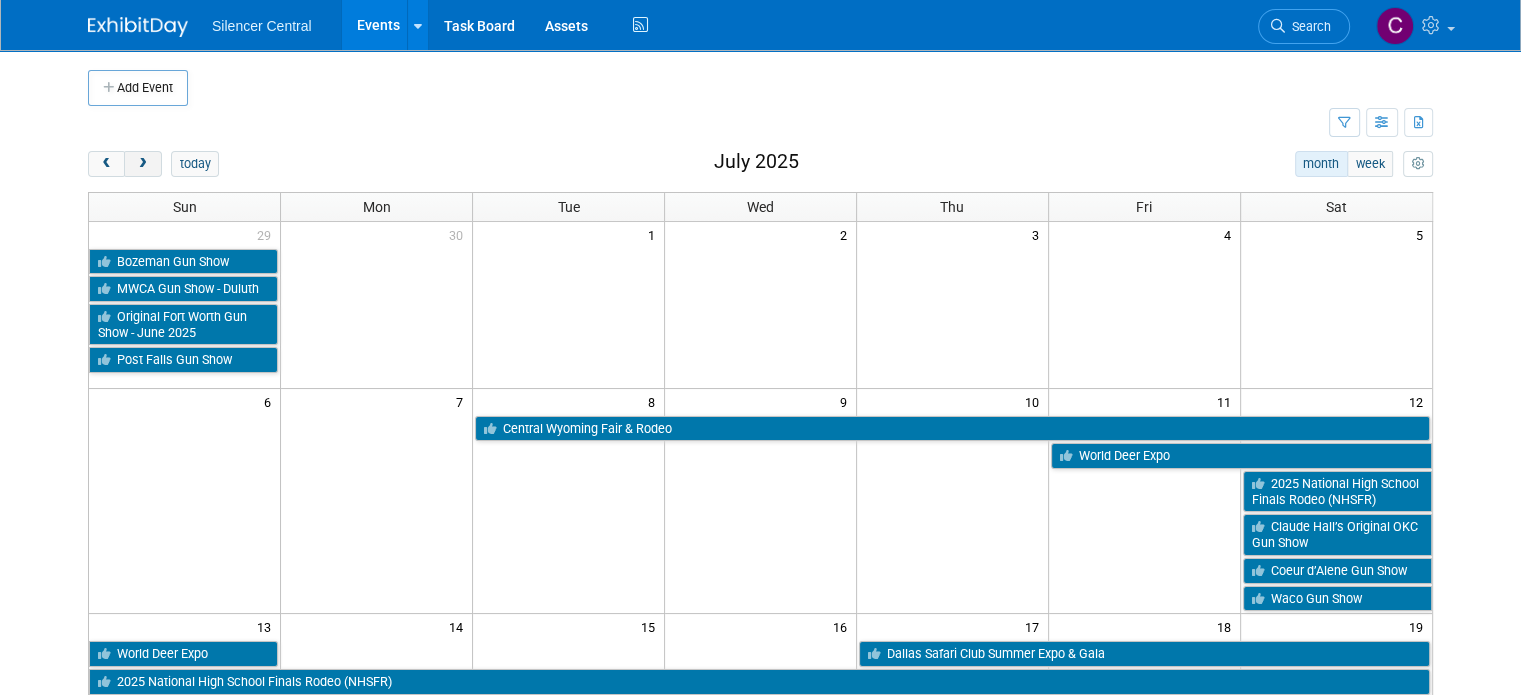 click at bounding box center (142, 164) 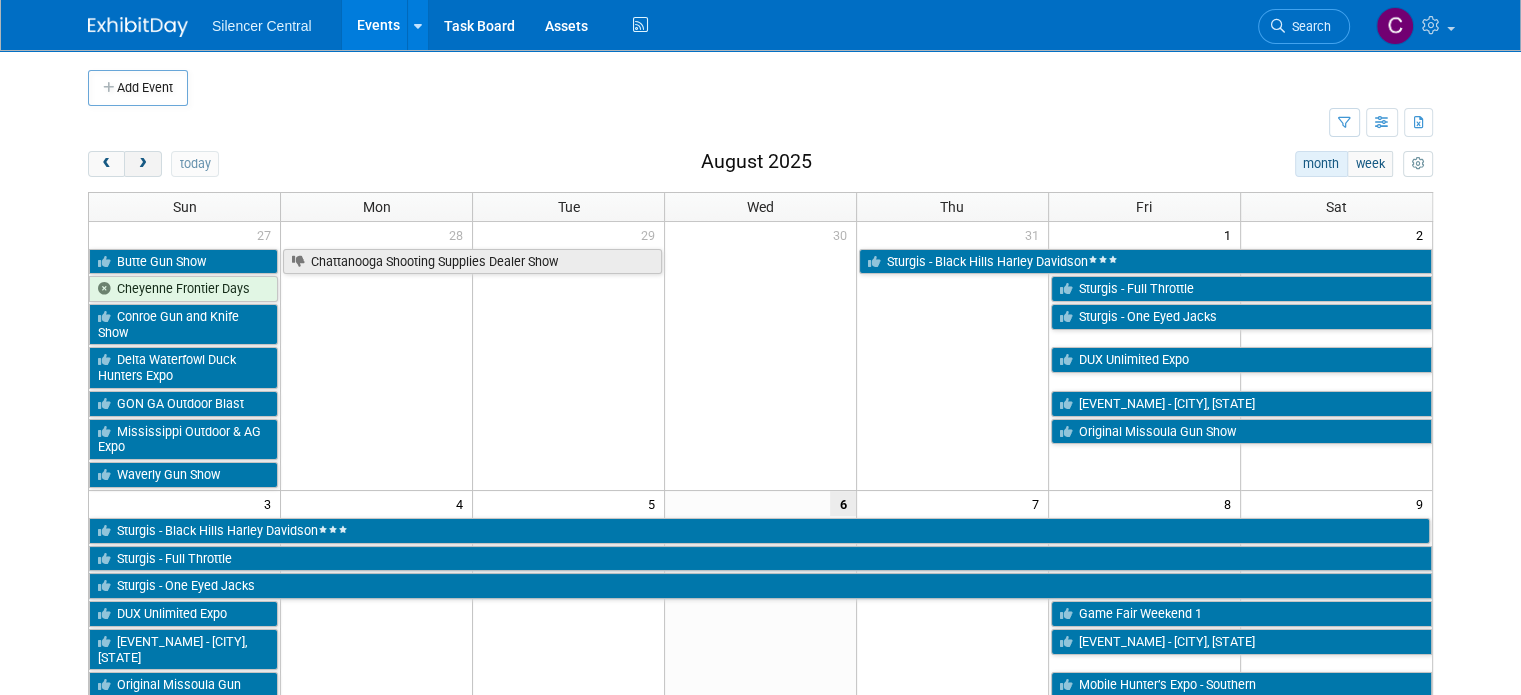 click at bounding box center (142, 164) 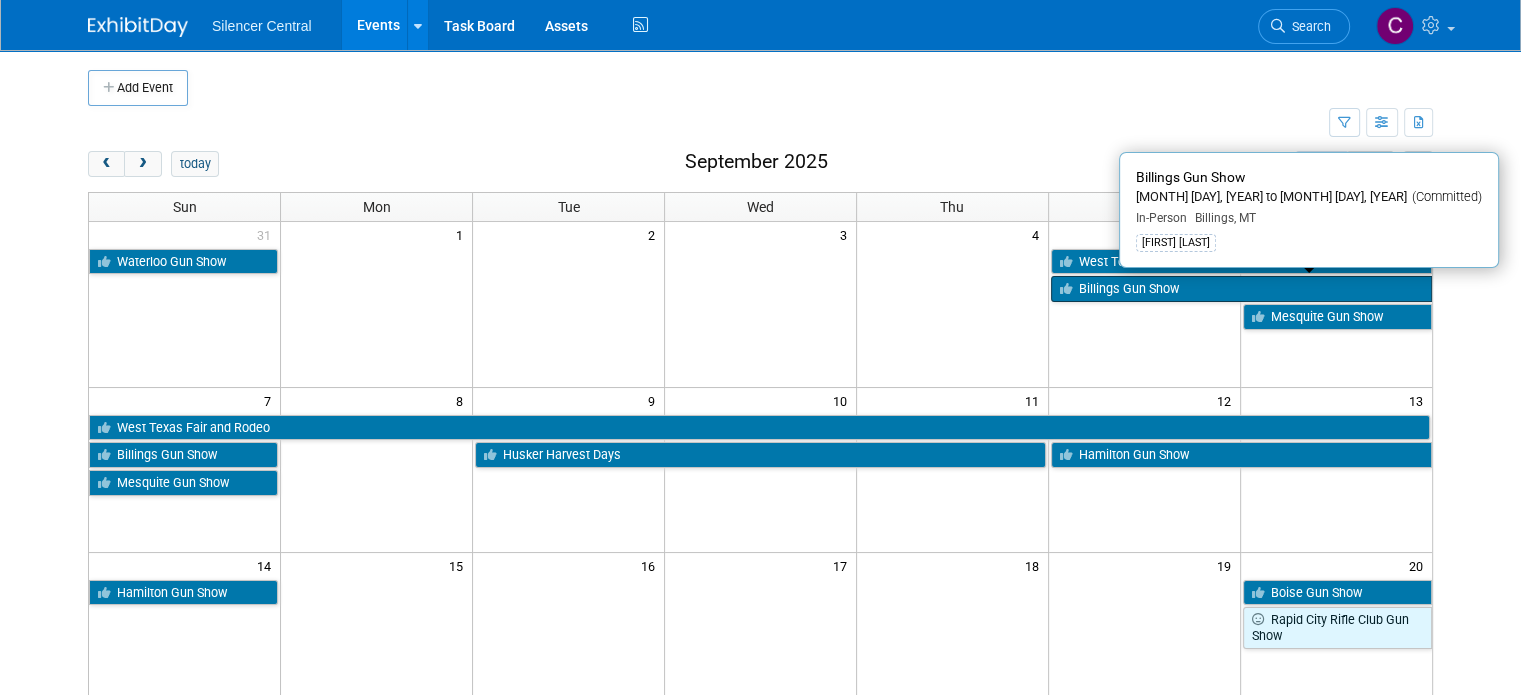 click on "Billings Gun Show" at bounding box center [1241, 289] 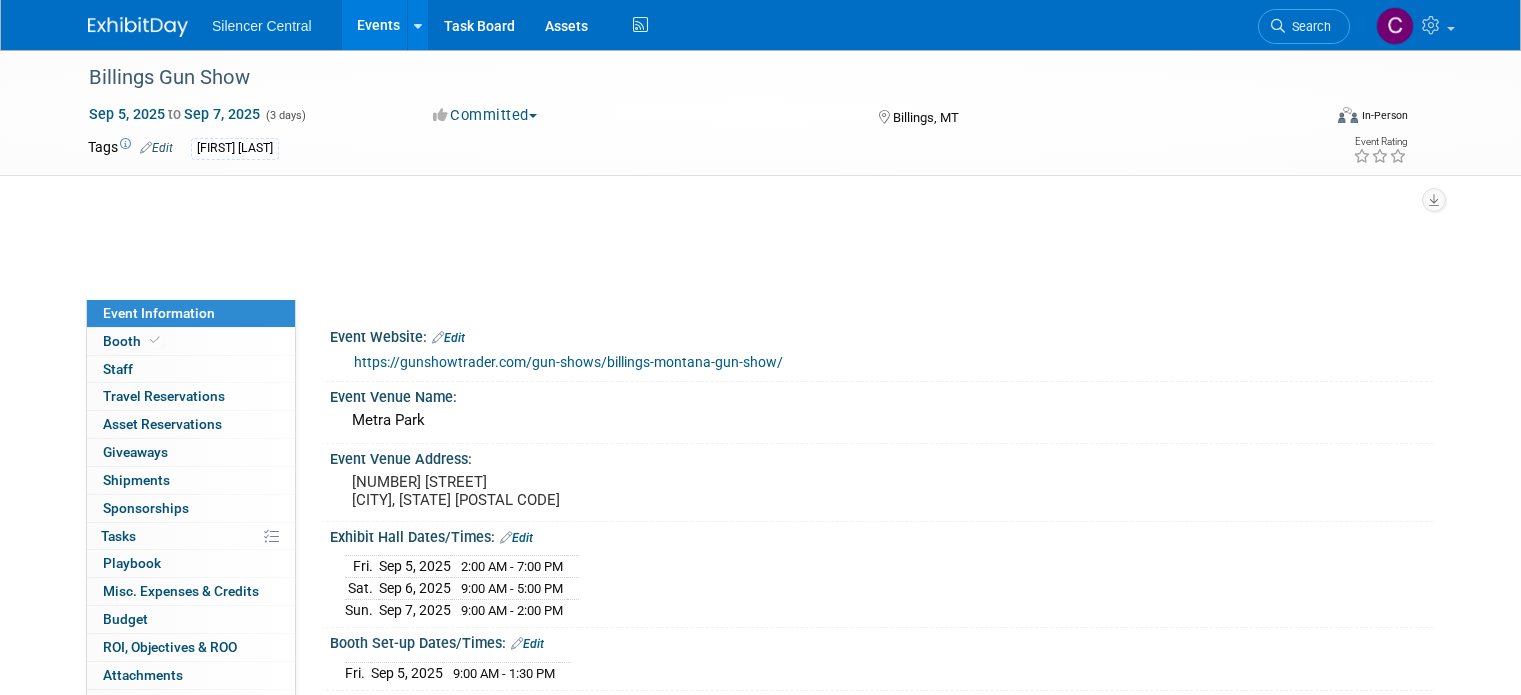 scroll, scrollTop: 0, scrollLeft: 0, axis: both 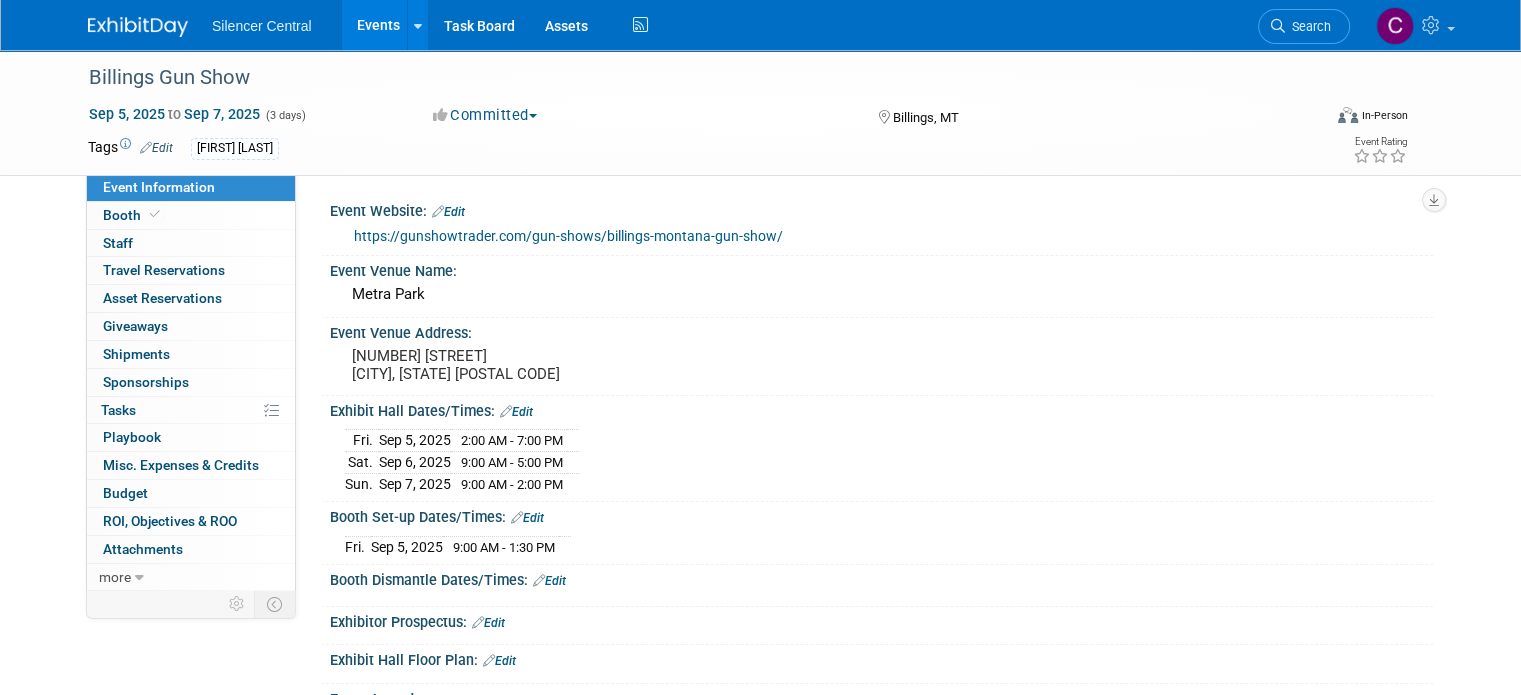 click at bounding box center (138, 27) 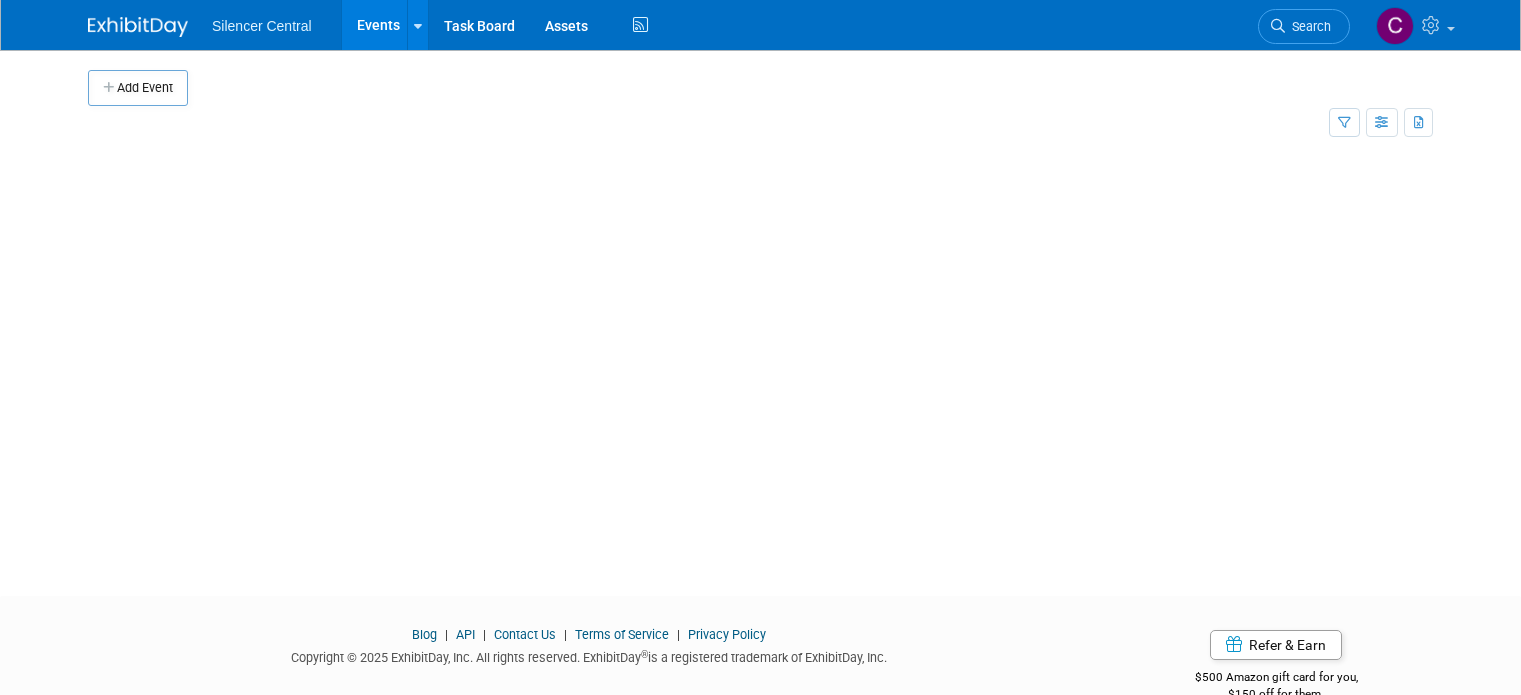 scroll, scrollTop: 0, scrollLeft: 0, axis: both 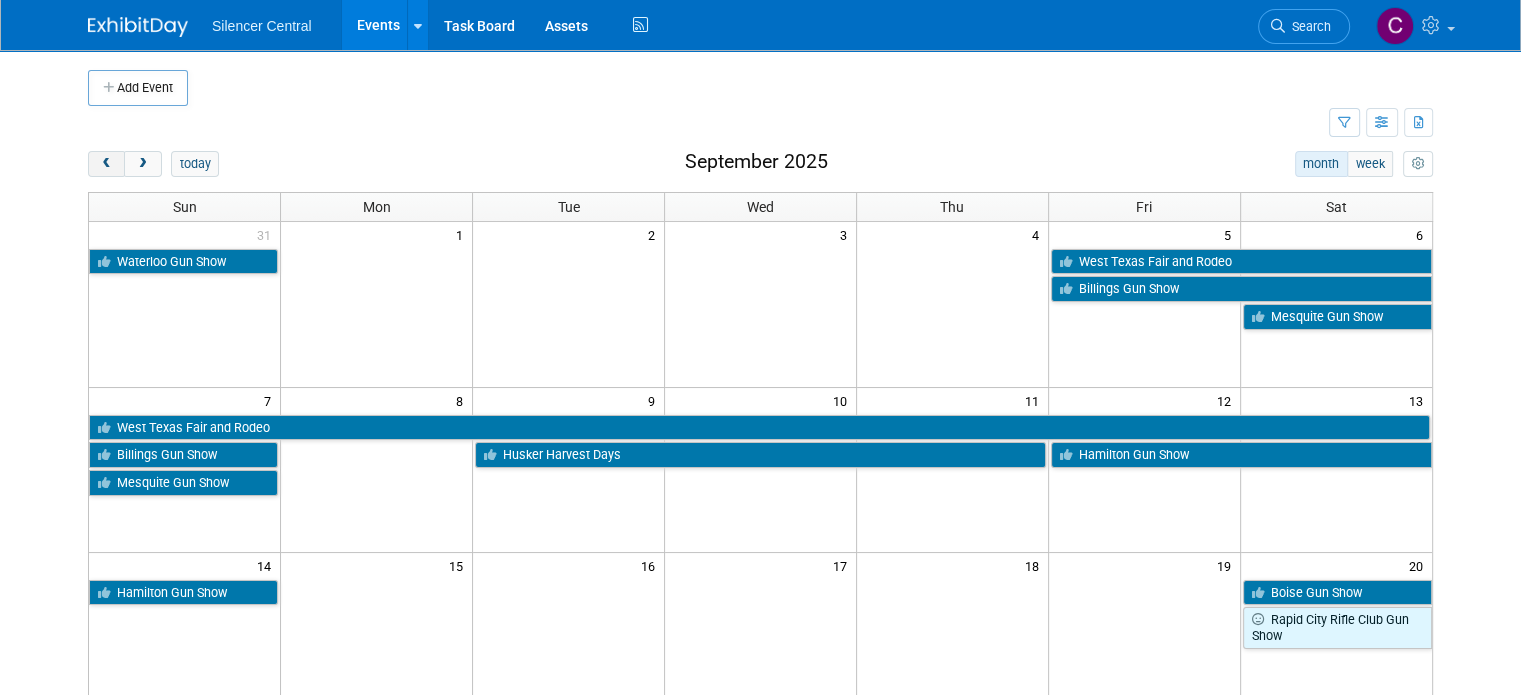 click at bounding box center [106, 164] 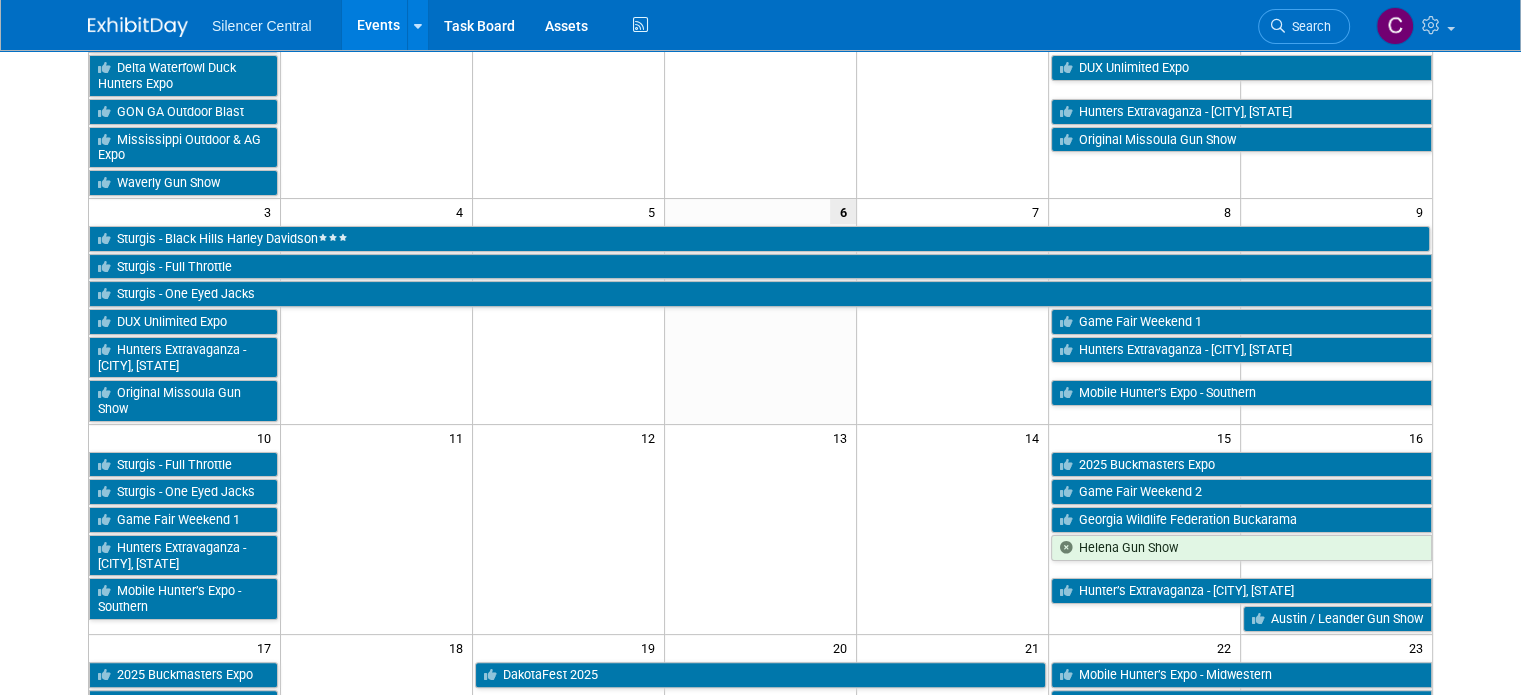 scroll, scrollTop: 0, scrollLeft: 0, axis: both 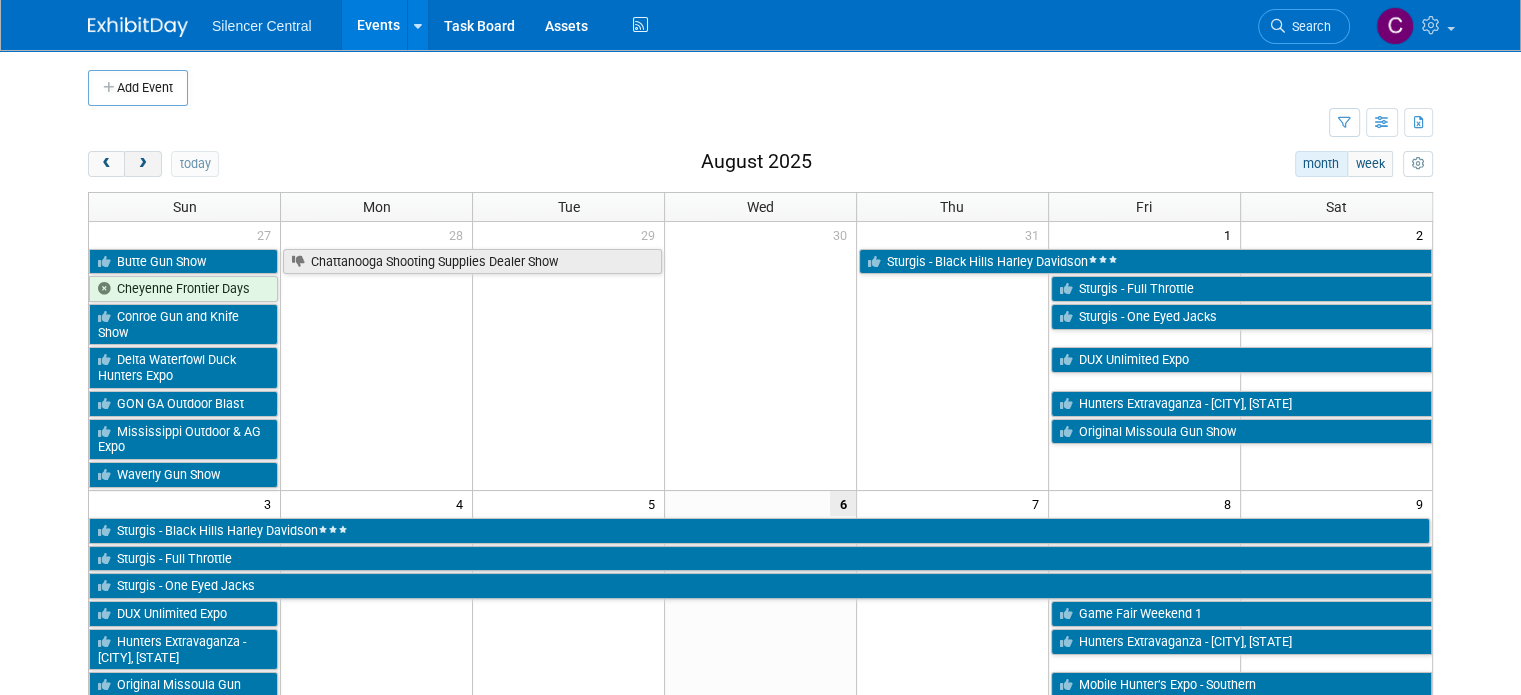 click at bounding box center (142, 164) 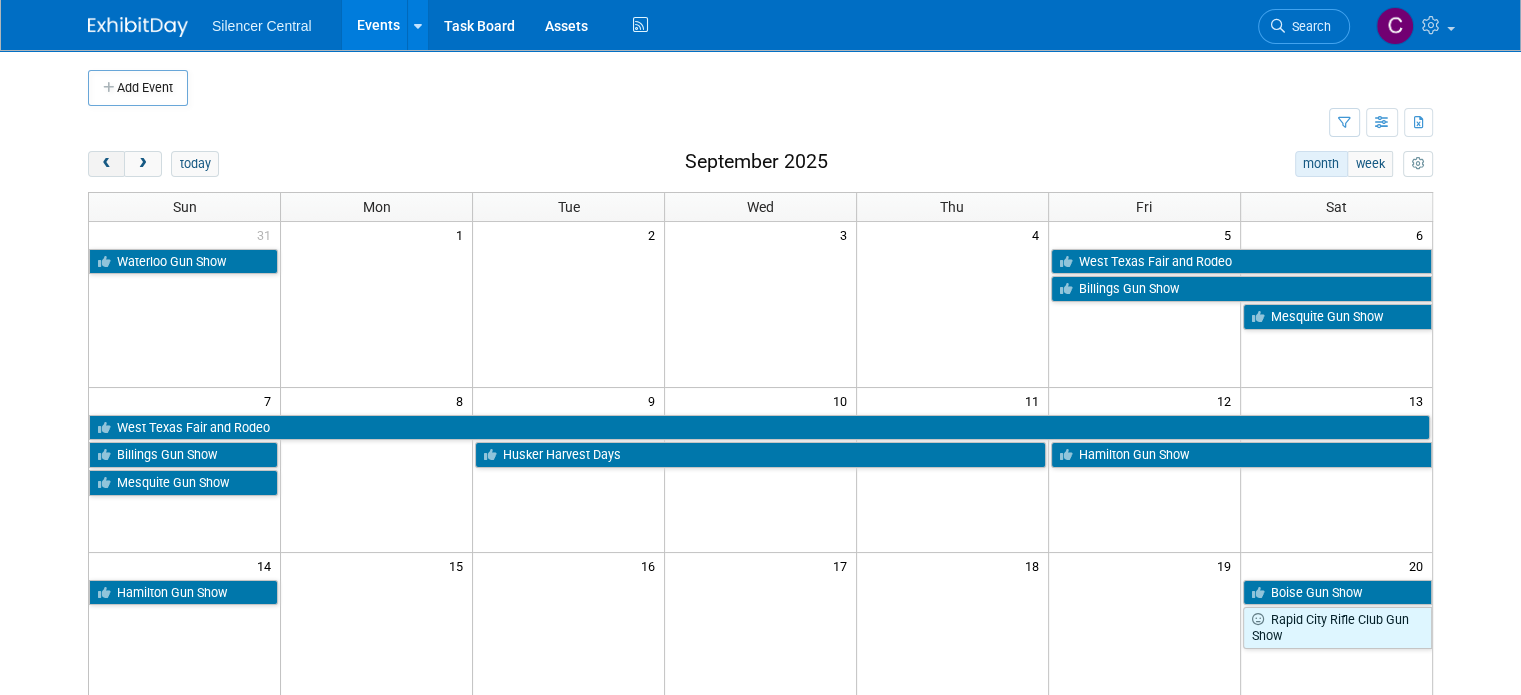 click at bounding box center (106, 164) 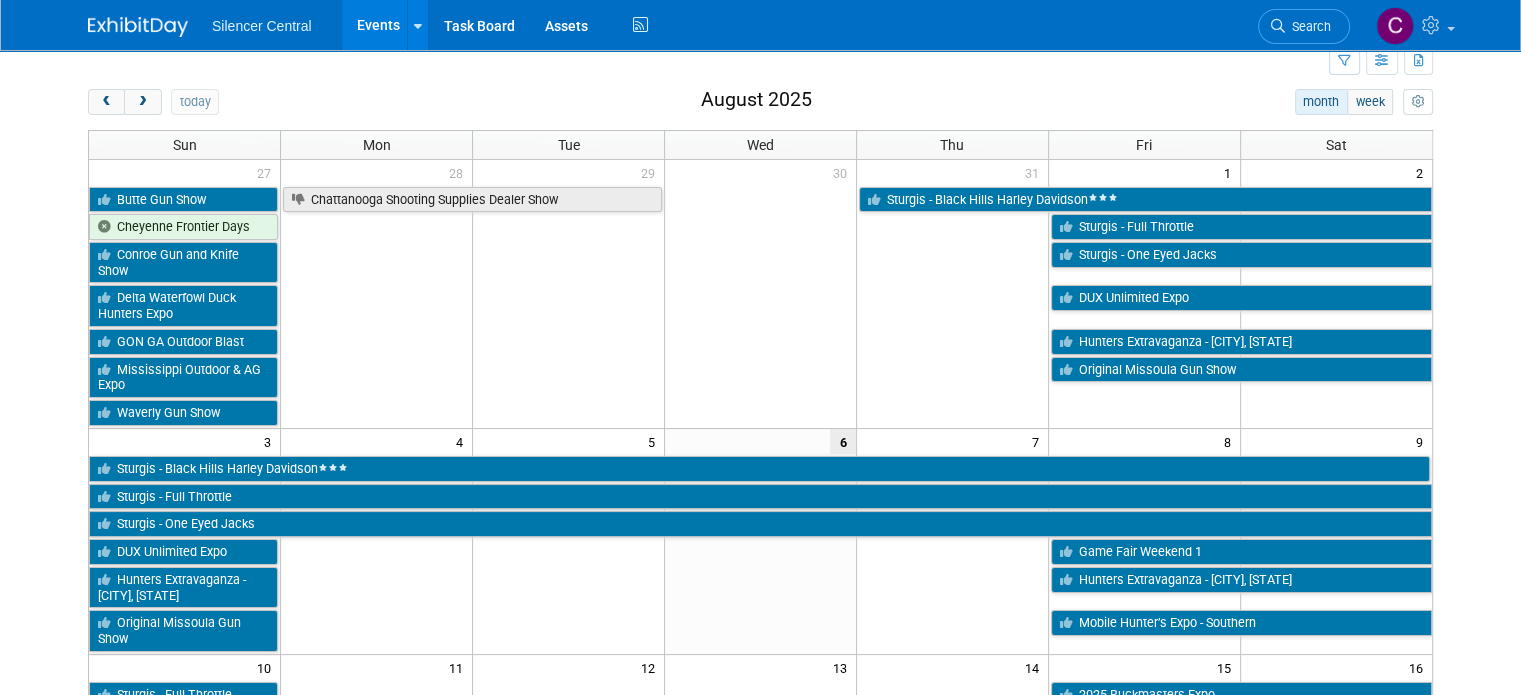 scroll, scrollTop: 0, scrollLeft: 0, axis: both 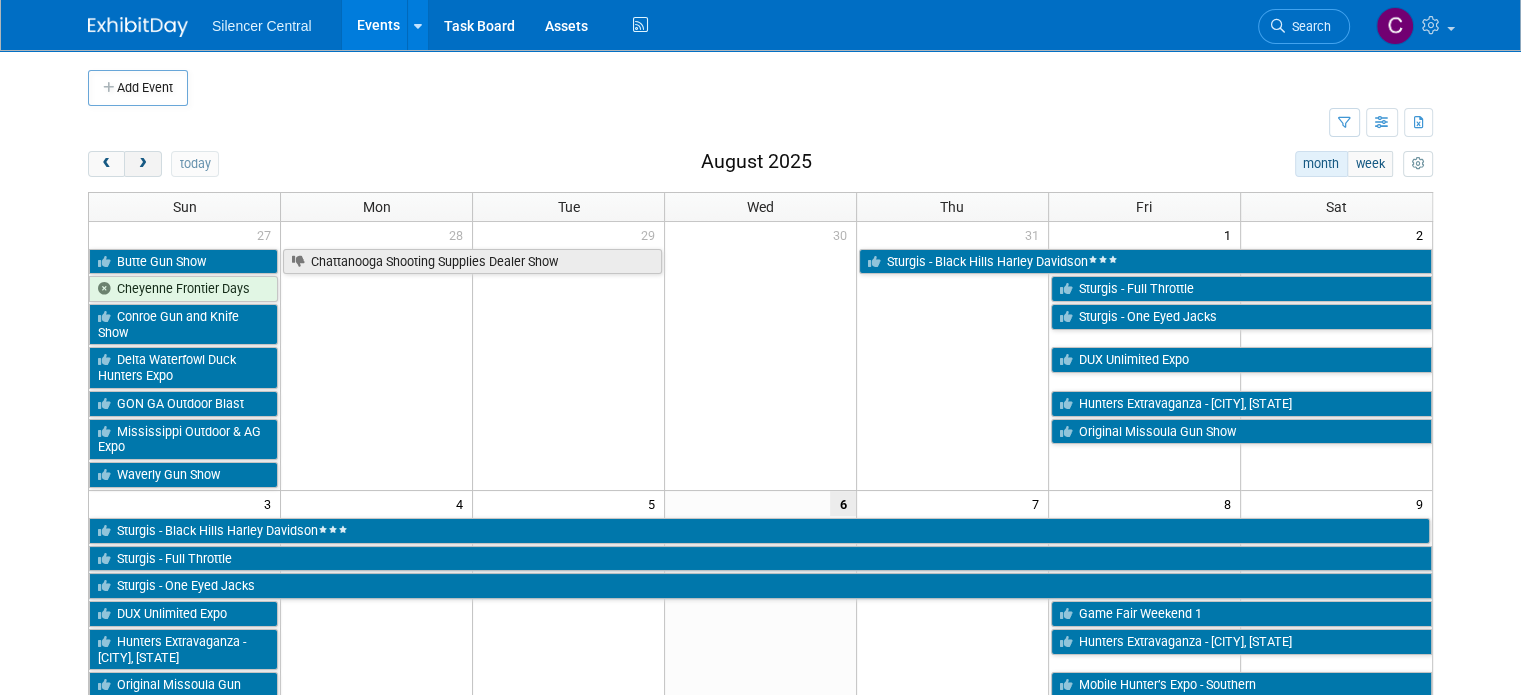 click at bounding box center (142, 164) 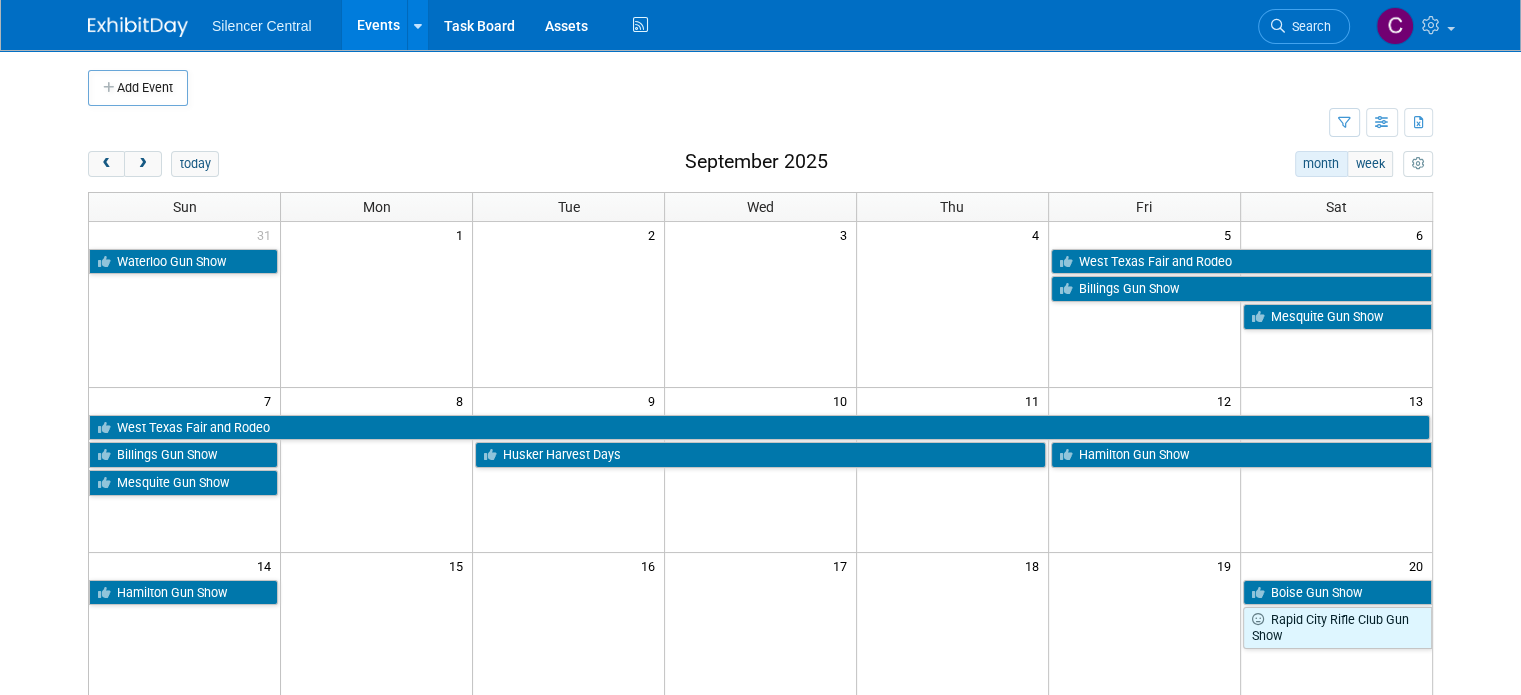 scroll, scrollTop: 96, scrollLeft: 0, axis: vertical 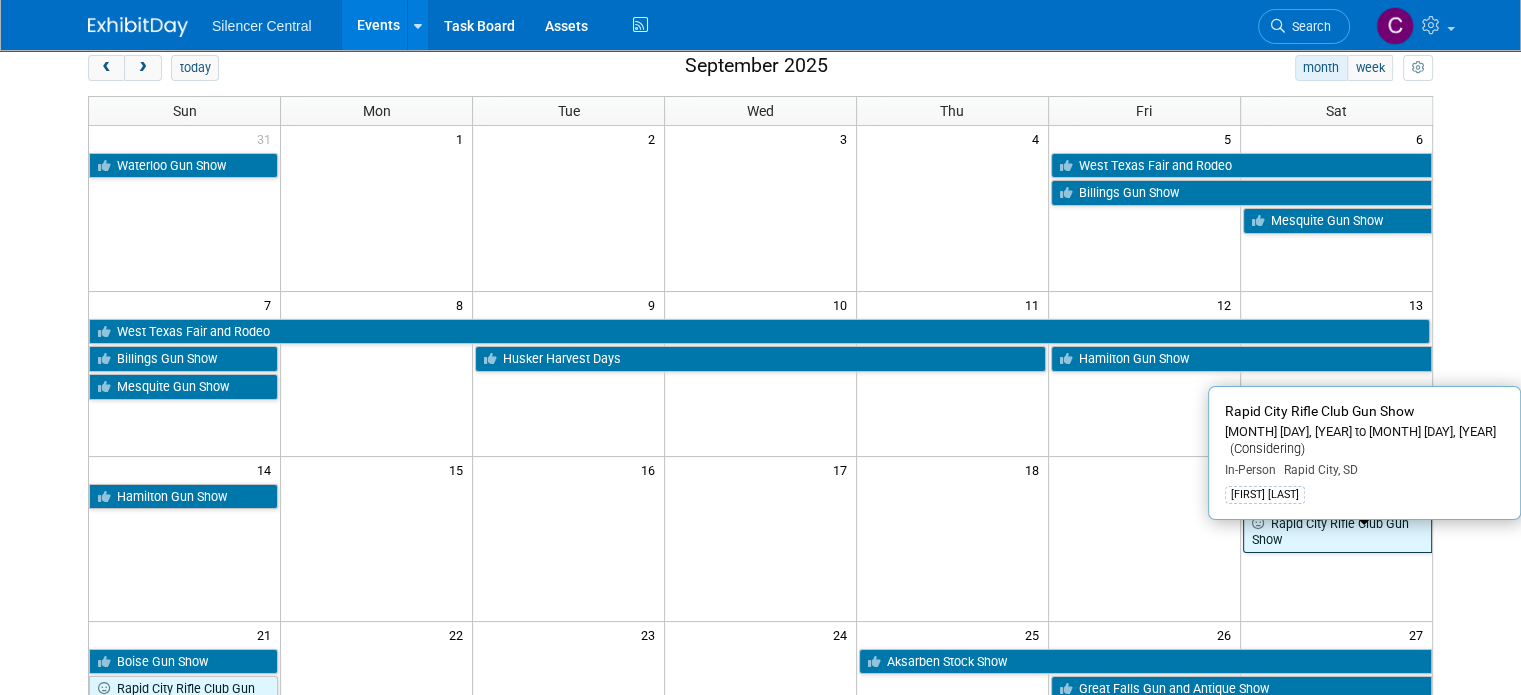 click on "Rapid City Rifle Club Gun Show" at bounding box center [1337, 531] 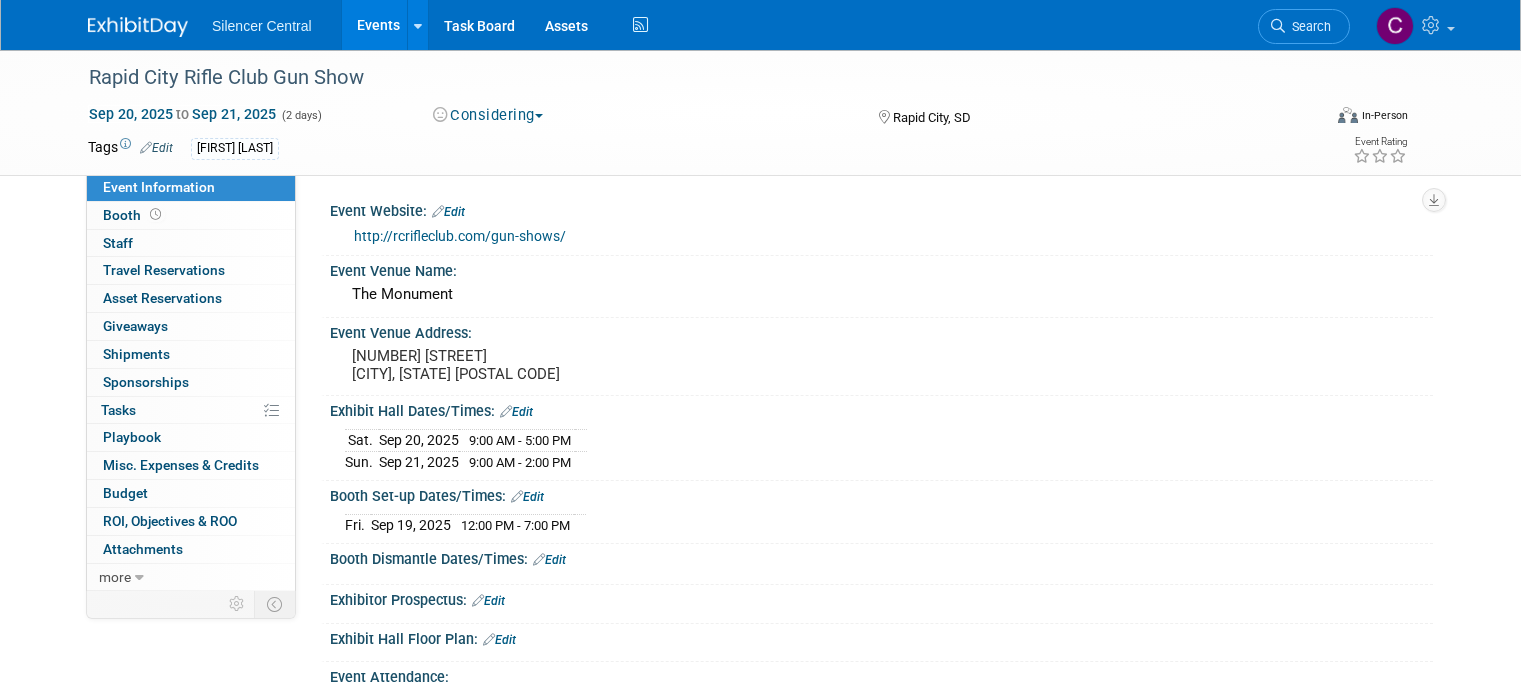 scroll, scrollTop: 0, scrollLeft: 0, axis: both 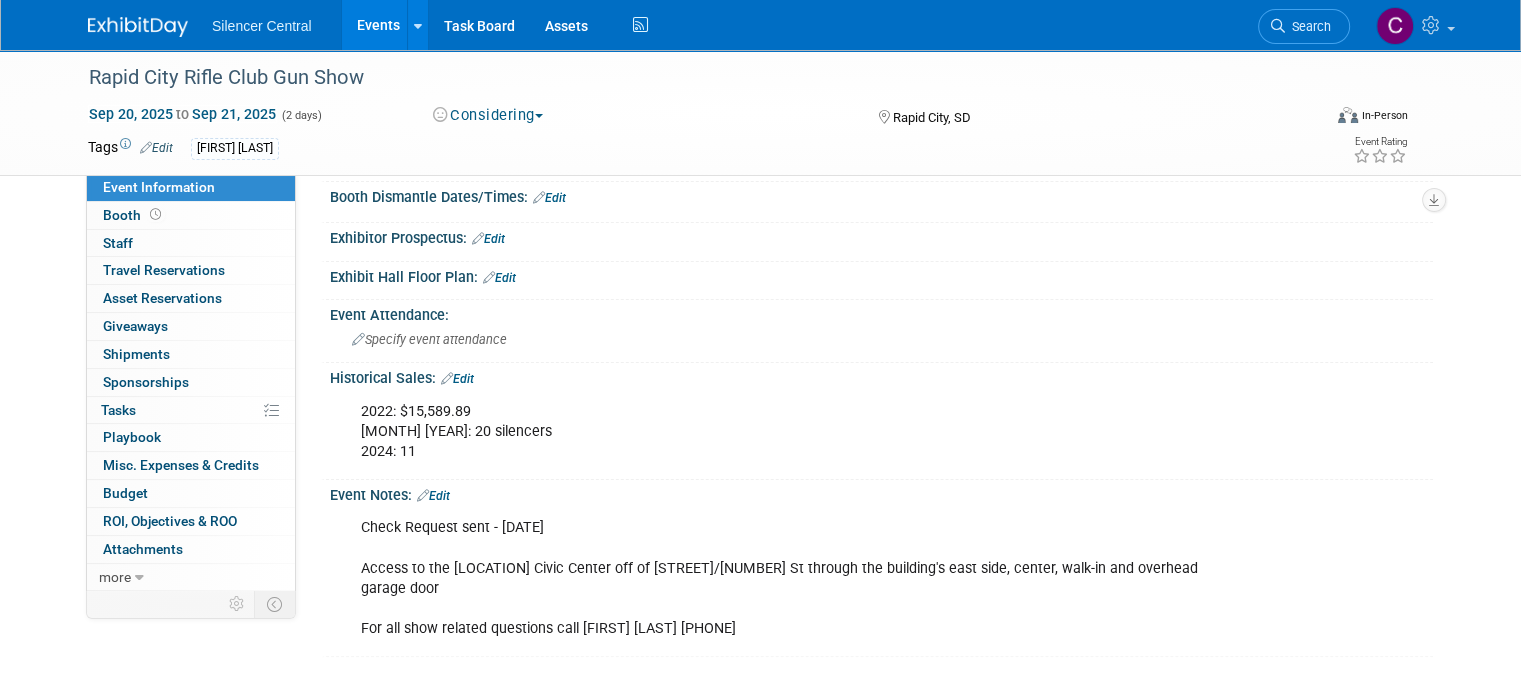 click at bounding box center [138, 27] 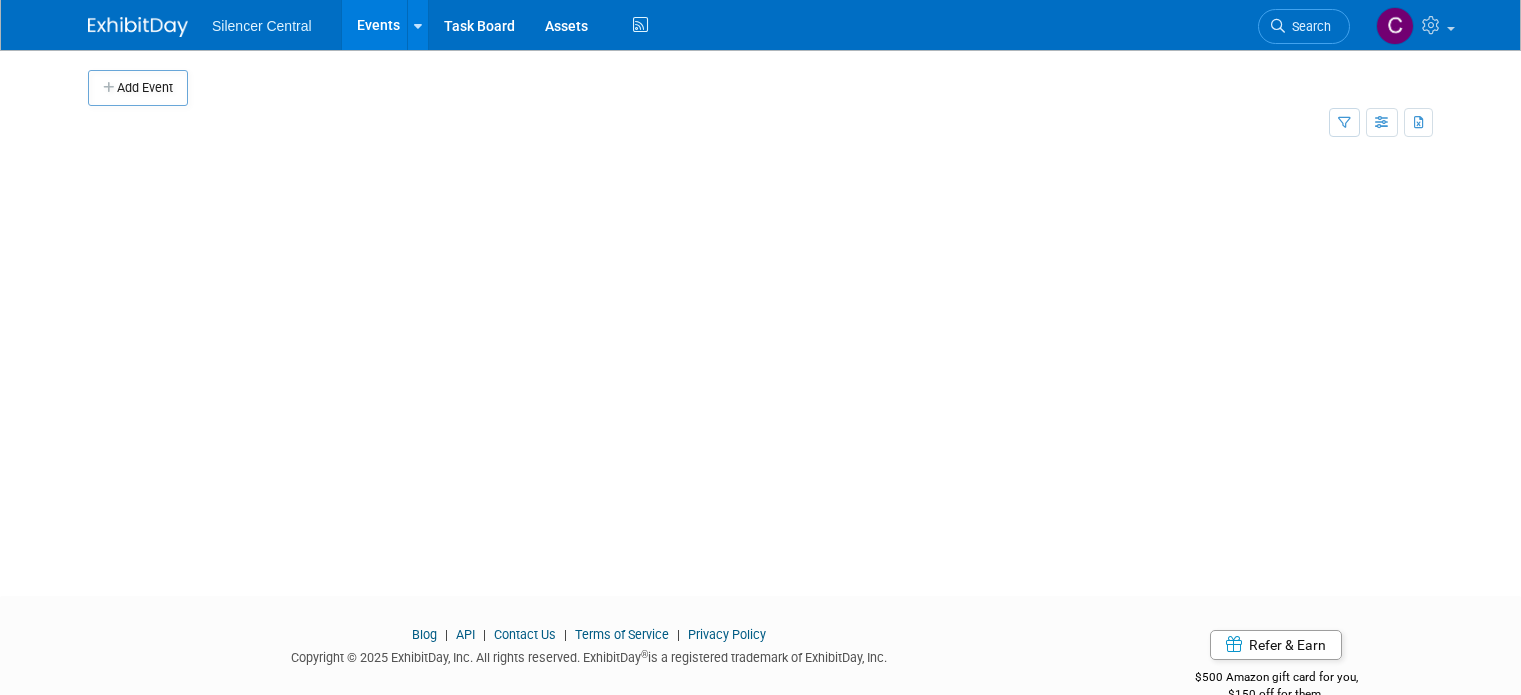 scroll, scrollTop: 0, scrollLeft: 0, axis: both 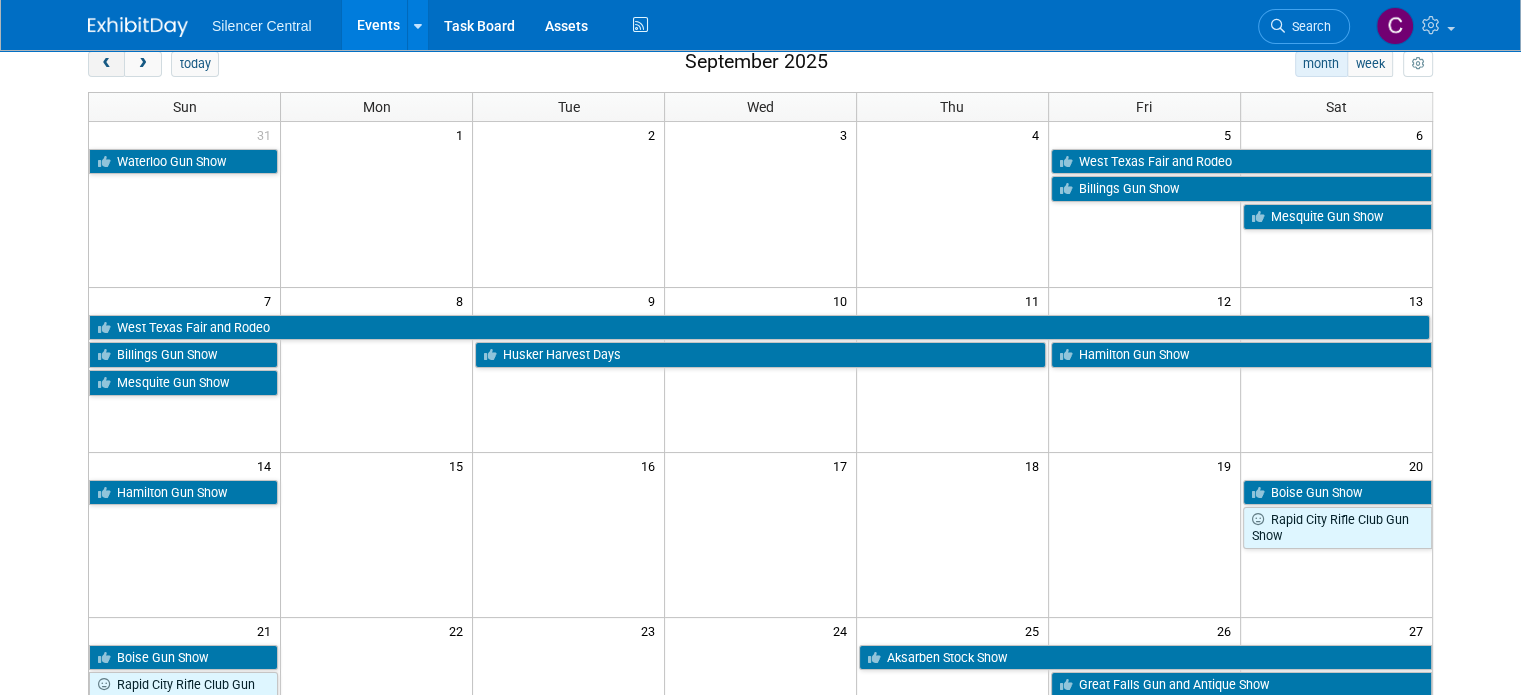 click at bounding box center (106, 64) 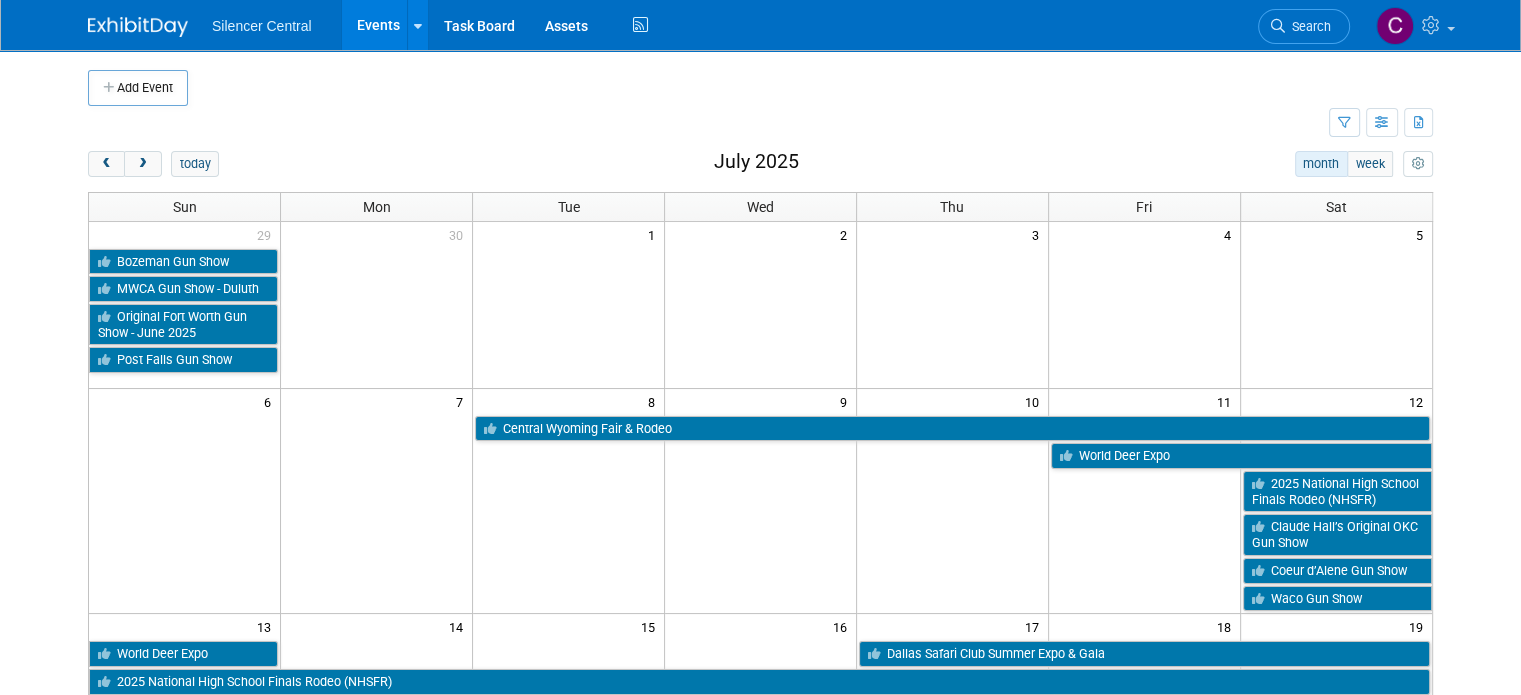 scroll, scrollTop: 118, scrollLeft: 0, axis: vertical 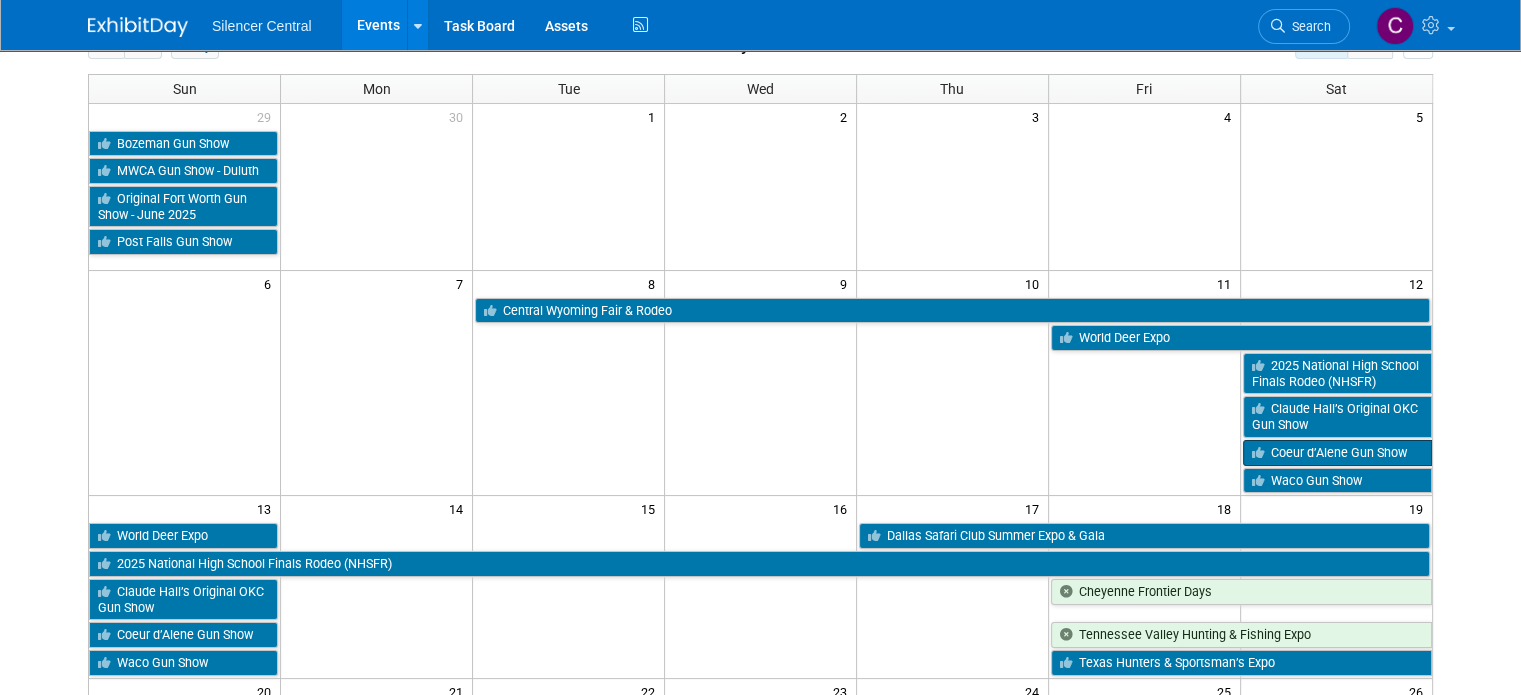 click on "Coeur d’Alene Gun Show" at bounding box center (1337, 453) 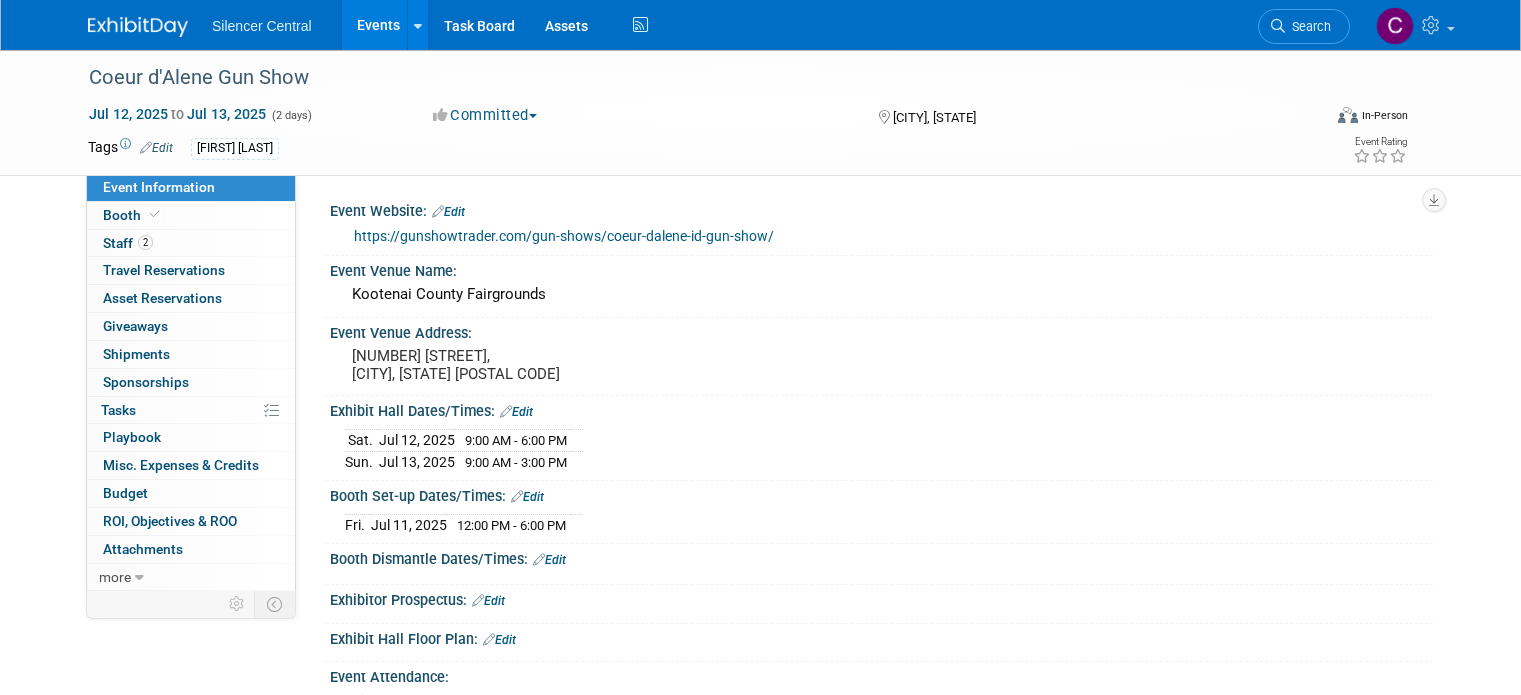 scroll, scrollTop: 0, scrollLeft: 0, axis: both 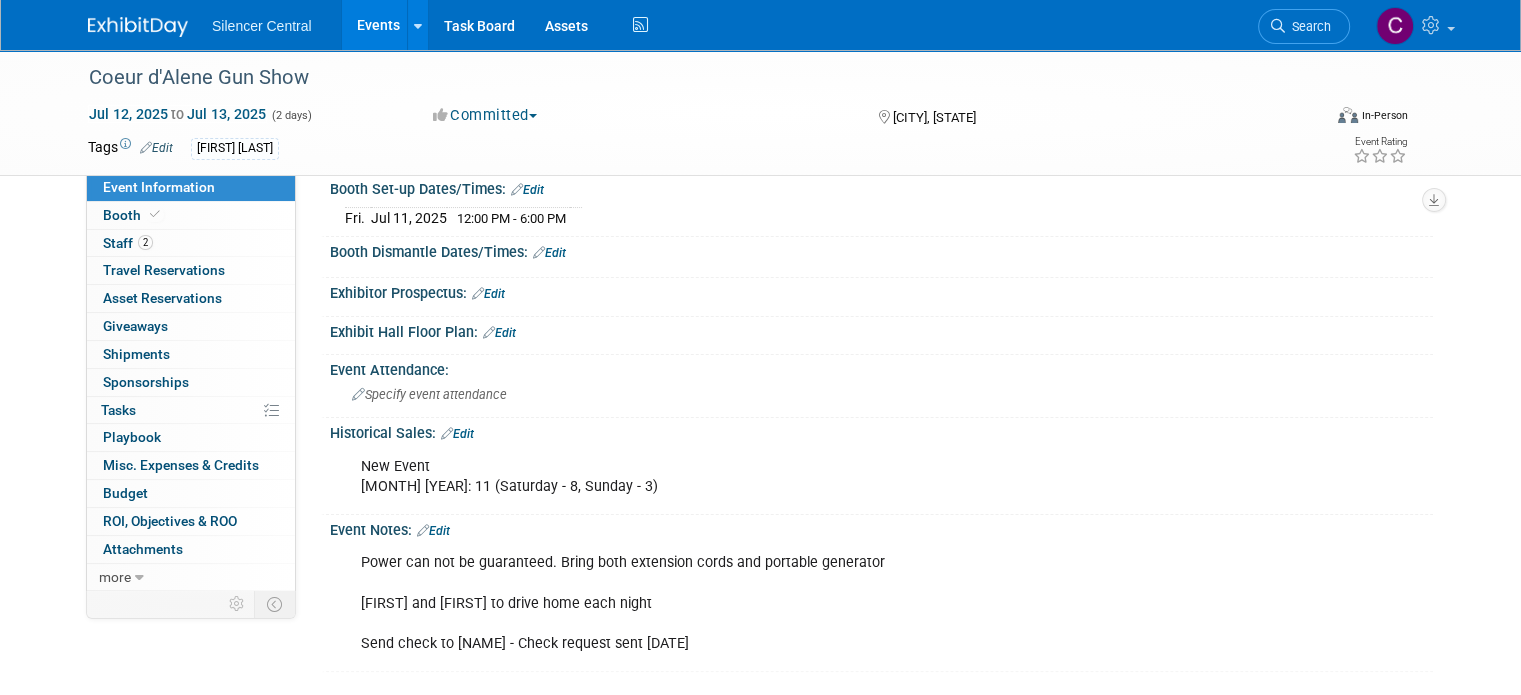 click at bounding box center (150, 17) 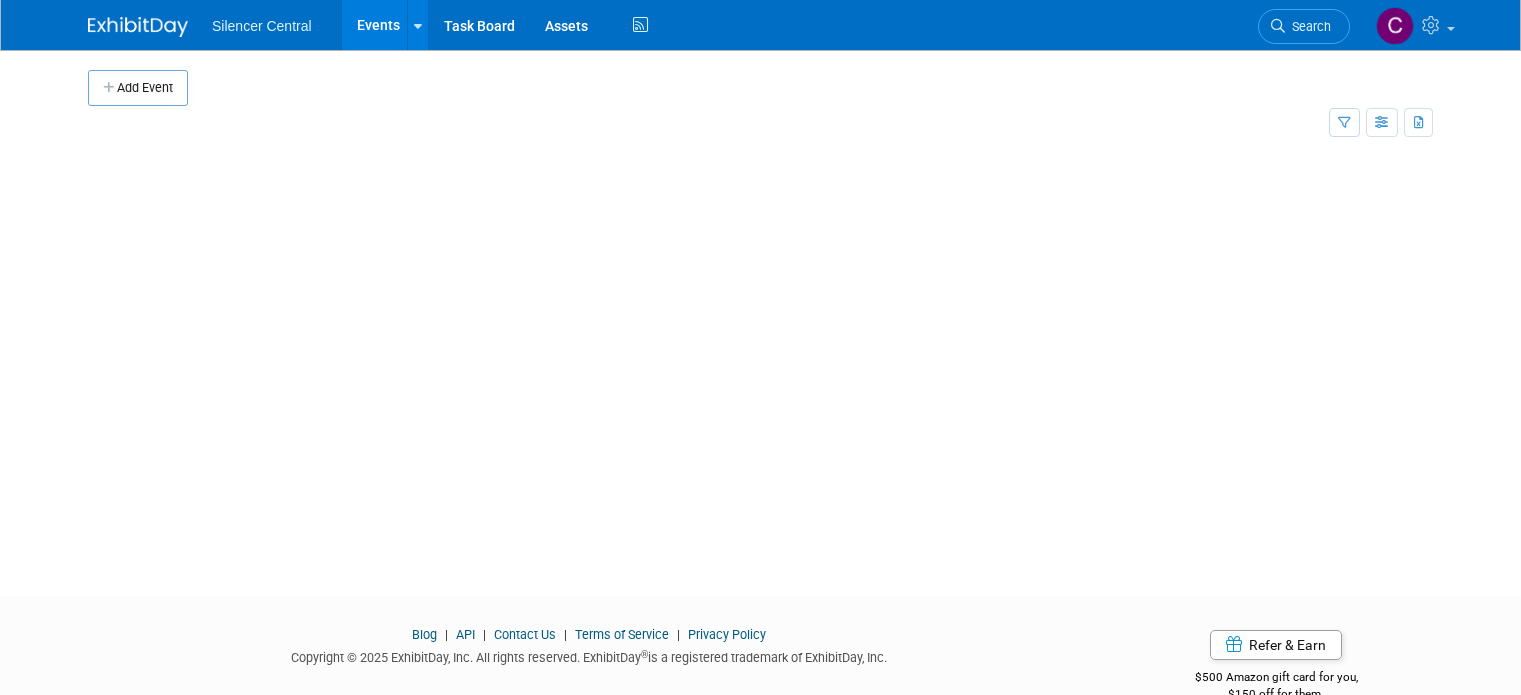 scroll, scrollTop: 0, scrollLeft: 0, axis: both 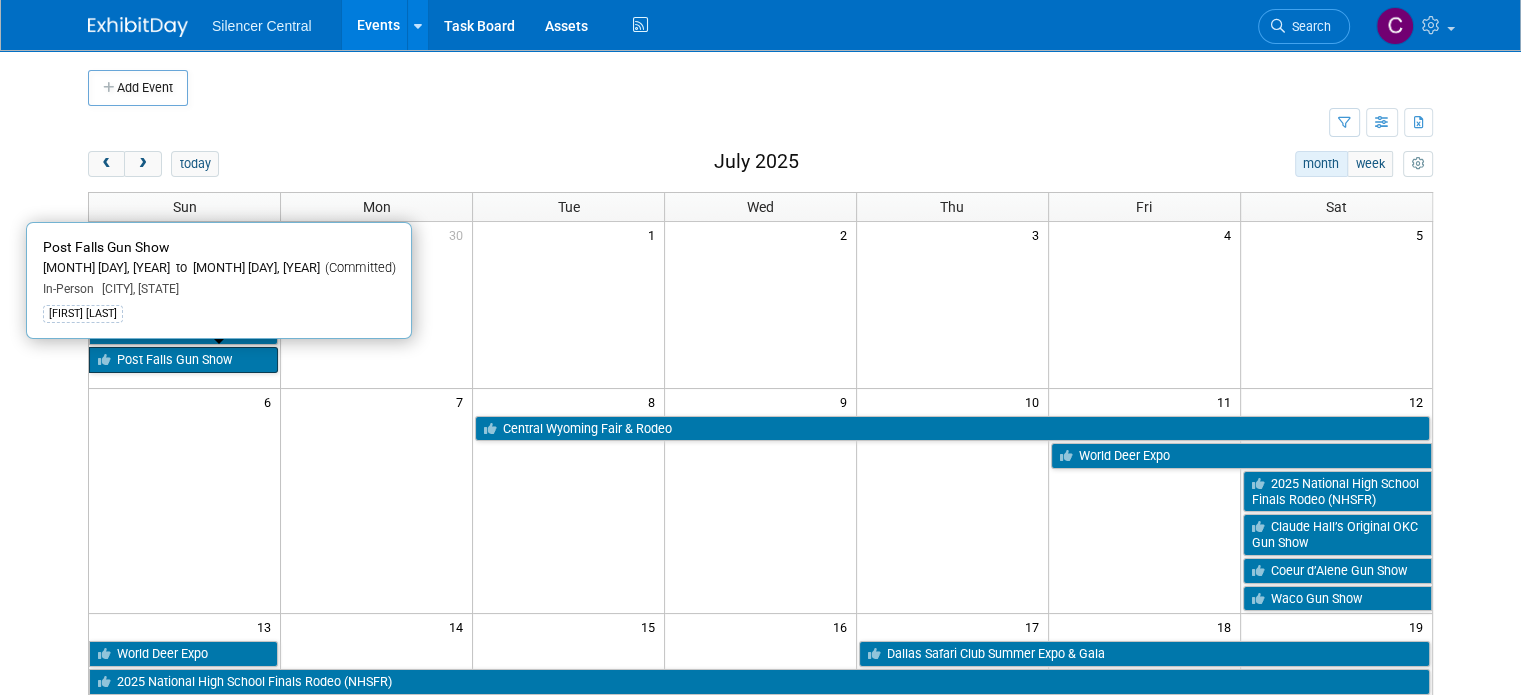 click on "Post Falls Gun Show" at bounding box center [183, 360] 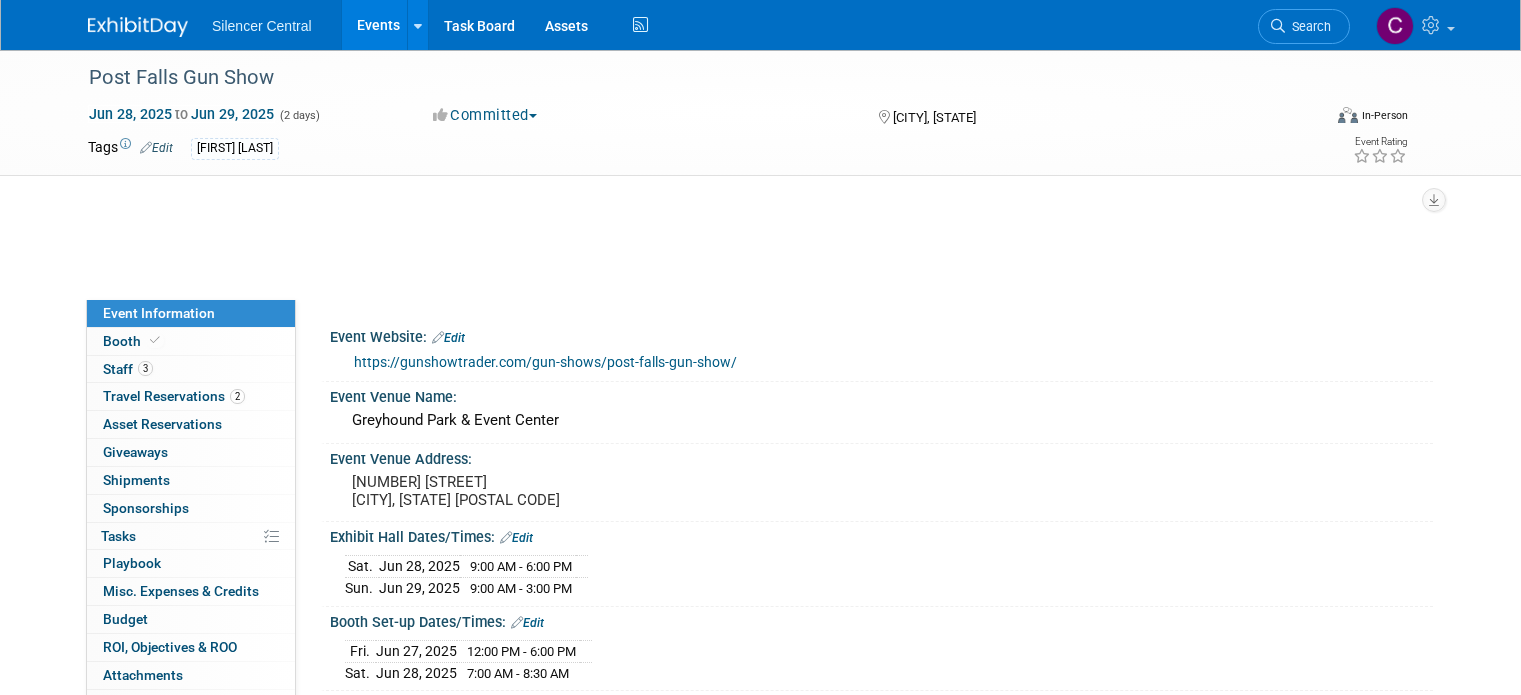 scroll, scrollTop: 0, scrollLeft: 0, axis: both 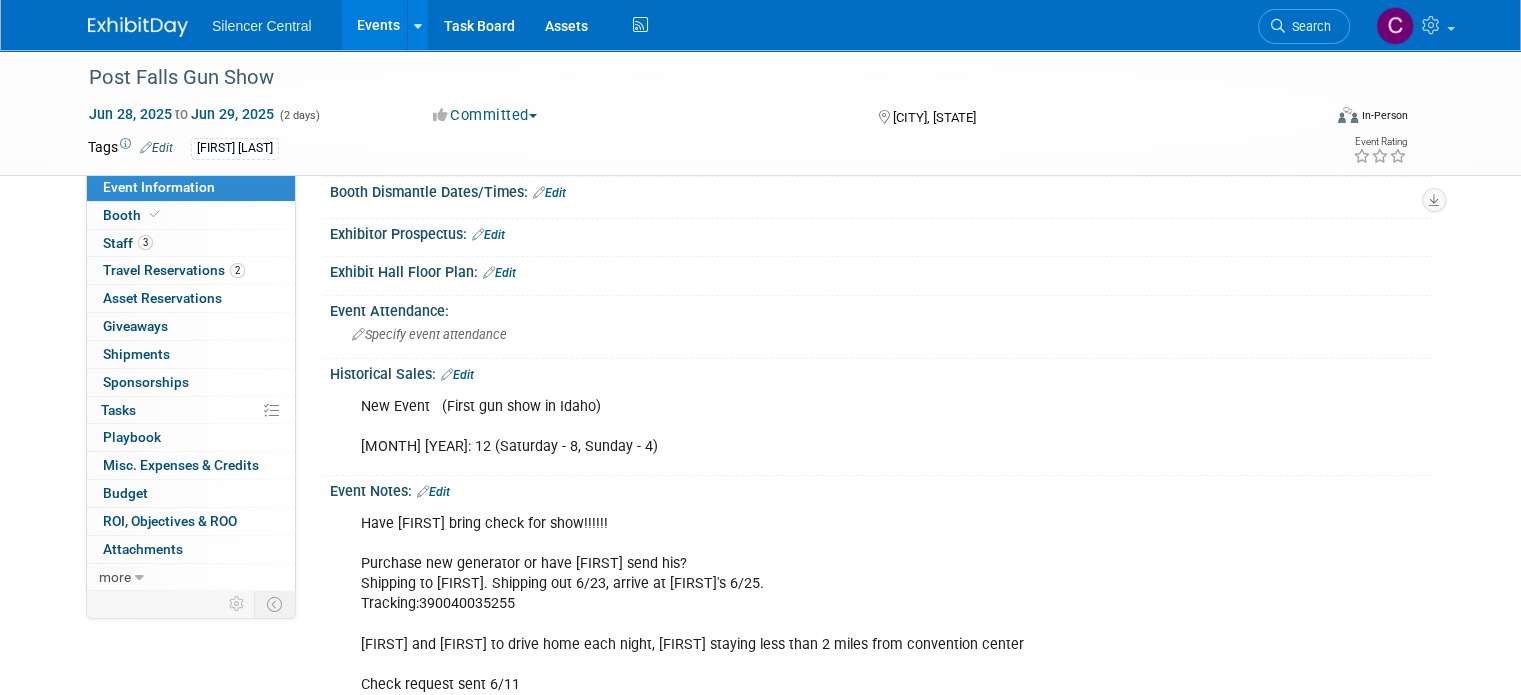 click at bounding box center [138, 27] 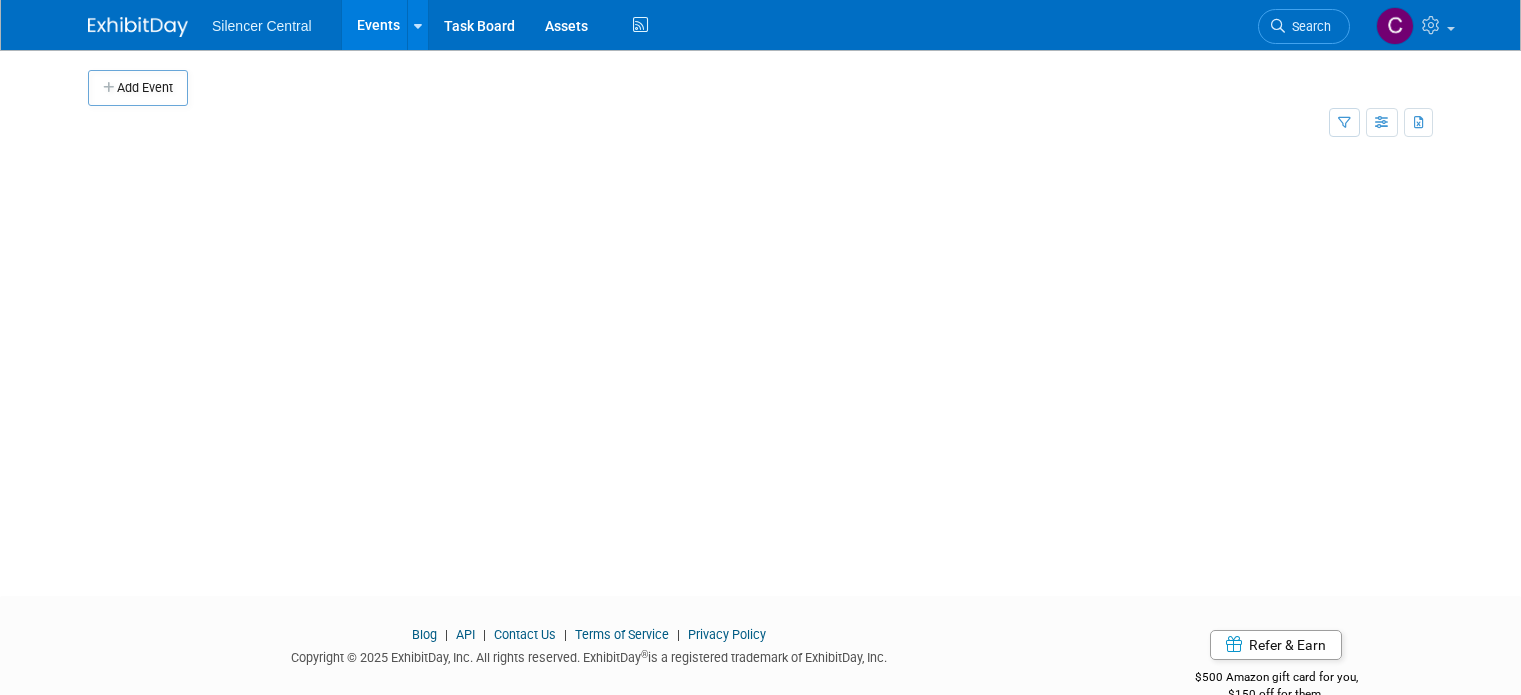 scroll, scrollTop: 0, scrollLeft: 0, axis: both 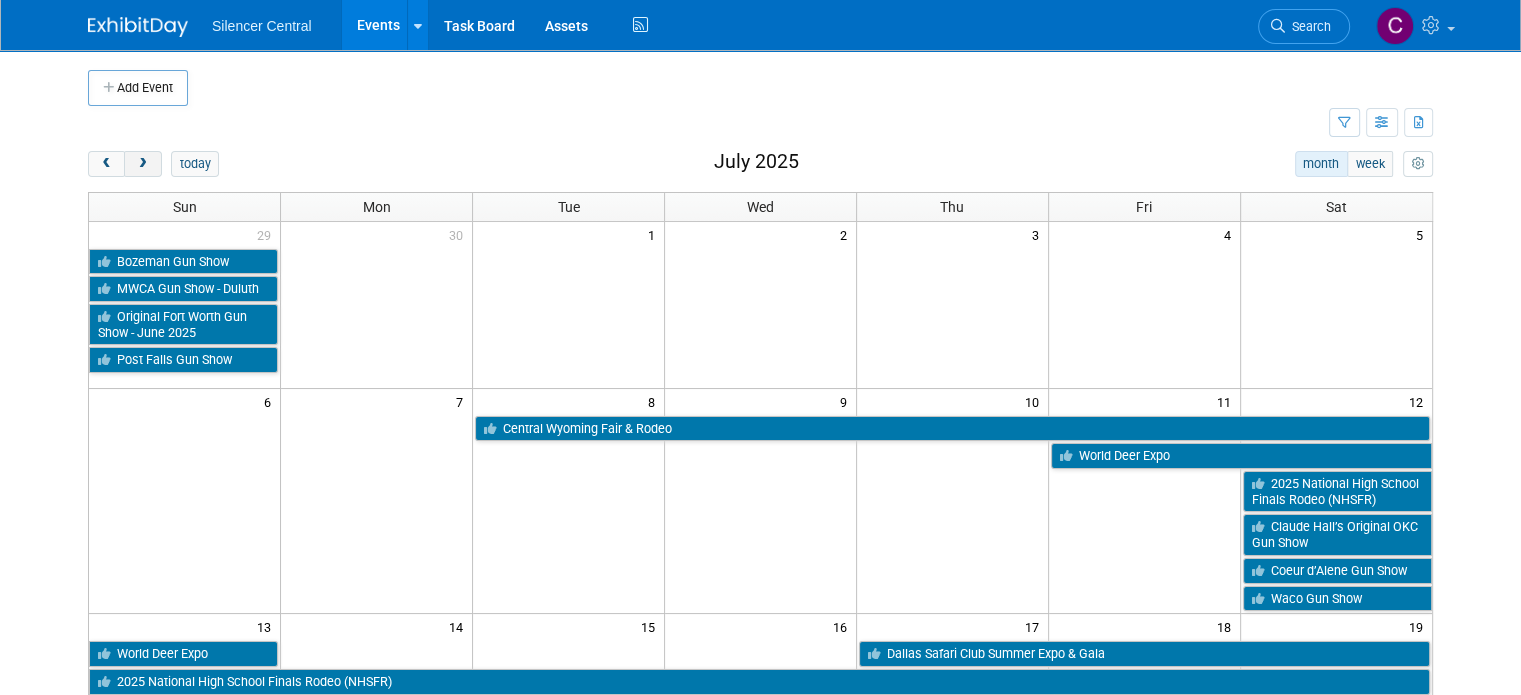 click at bounding box center [142, 164] 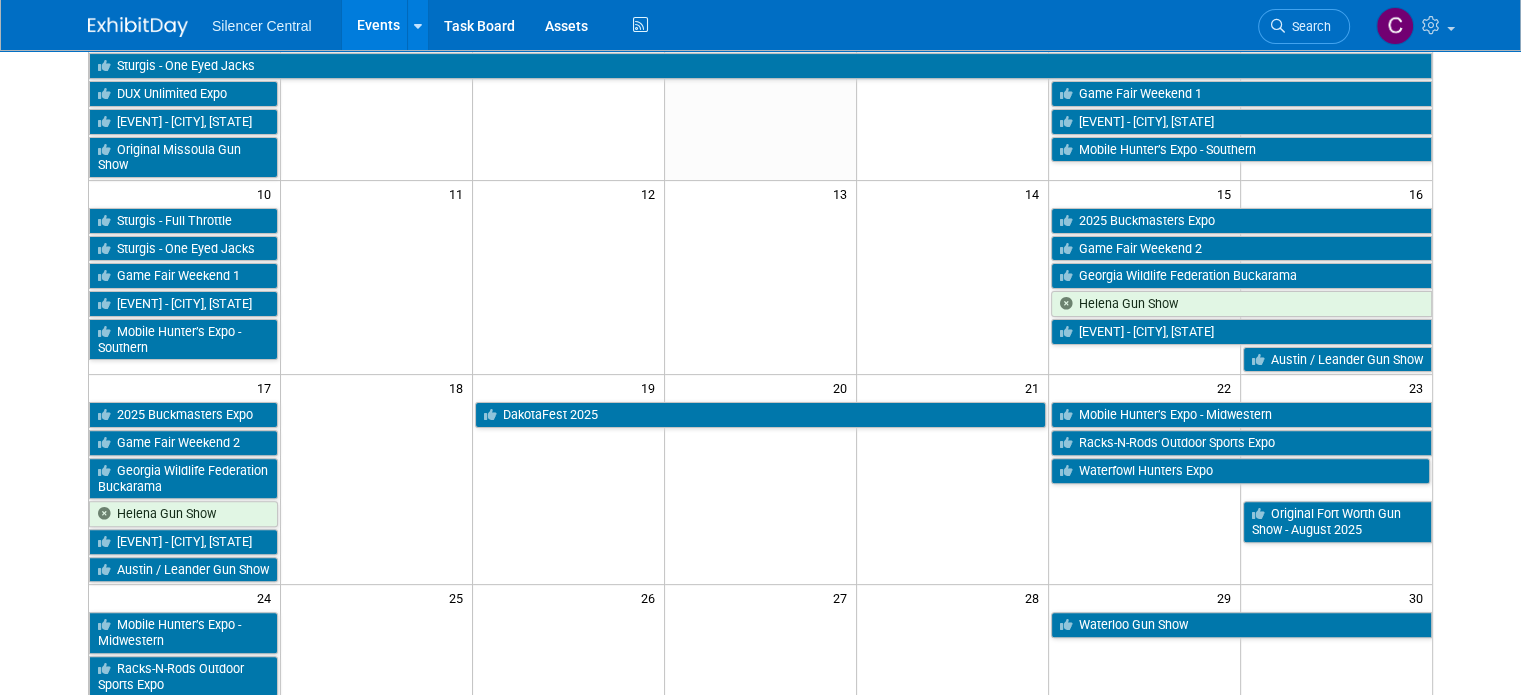 scroll, scrollTop: 0, scrollLeft: 0, axis: both 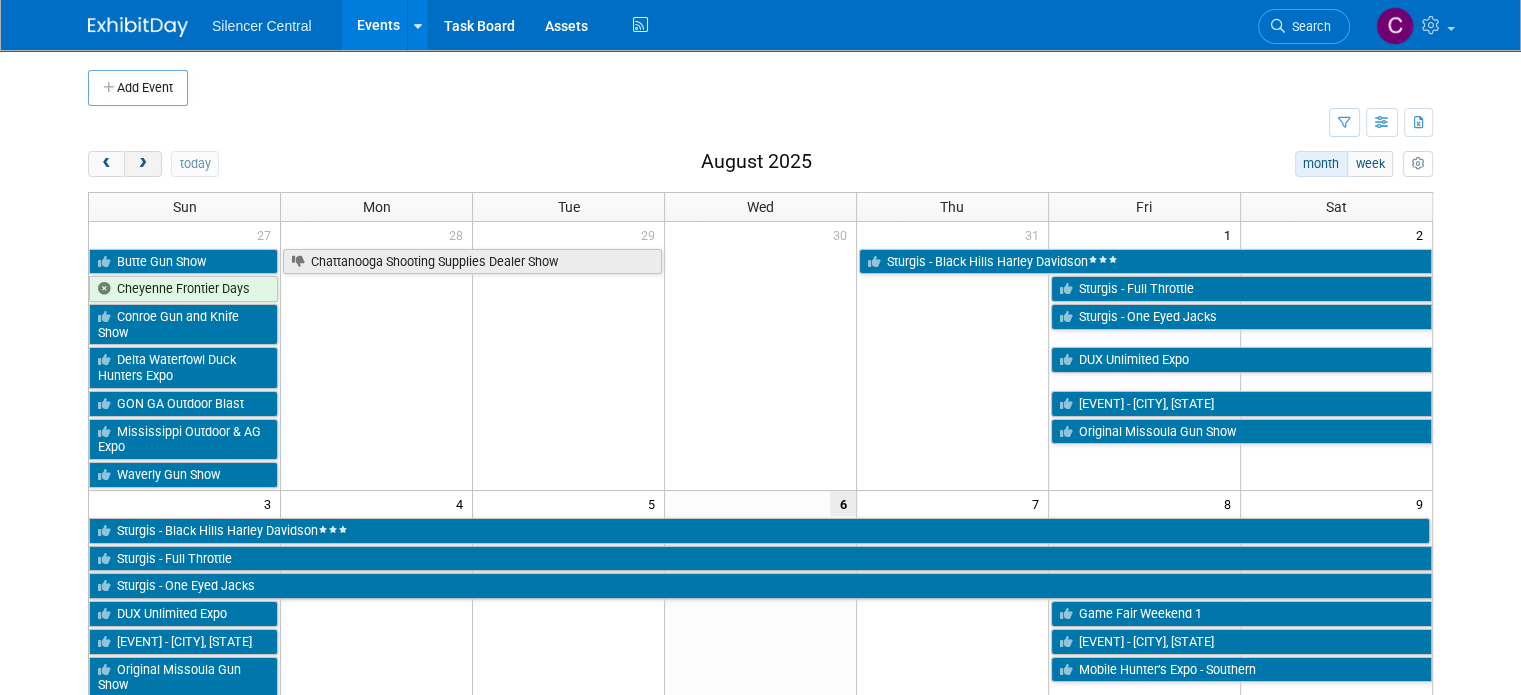 click at bounding box center [142, 164] 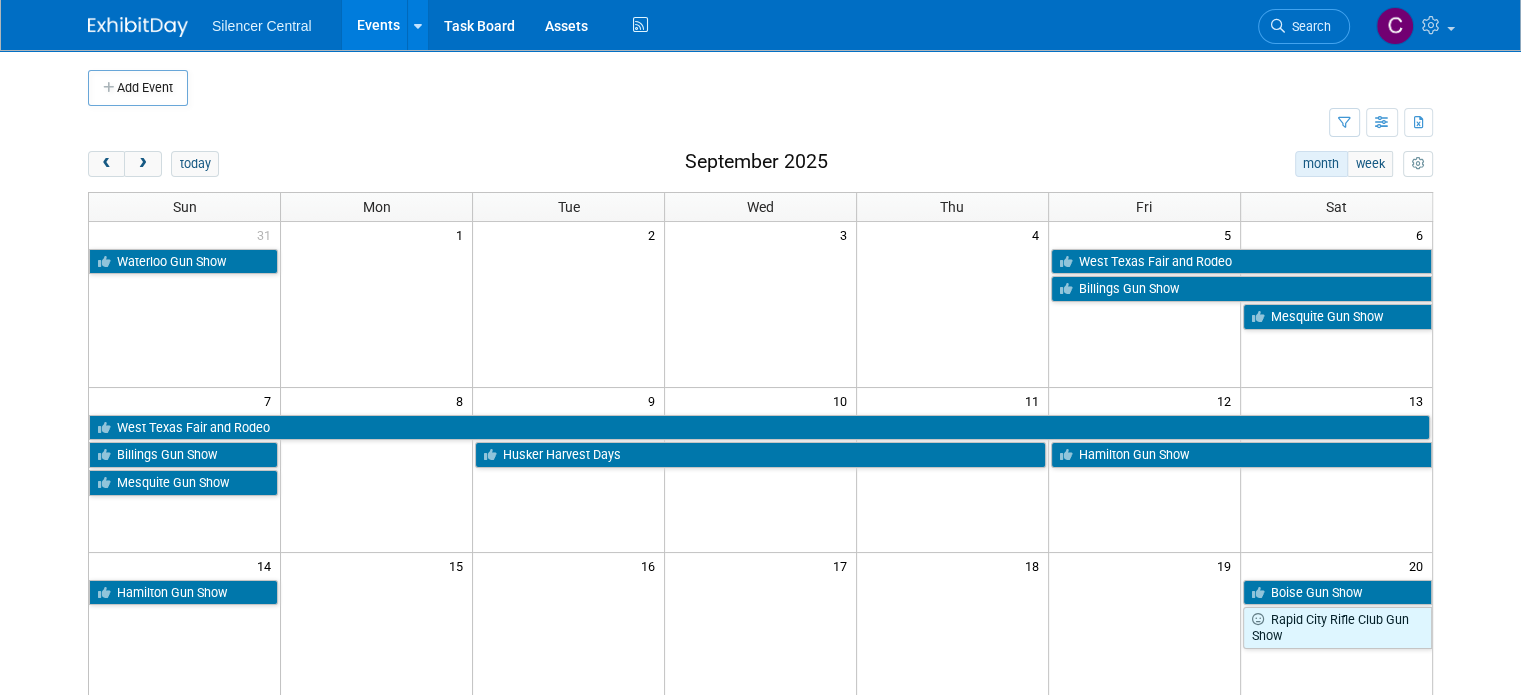 scroll, scrollTop: 394, scrollLeft: 0, axis: vertical 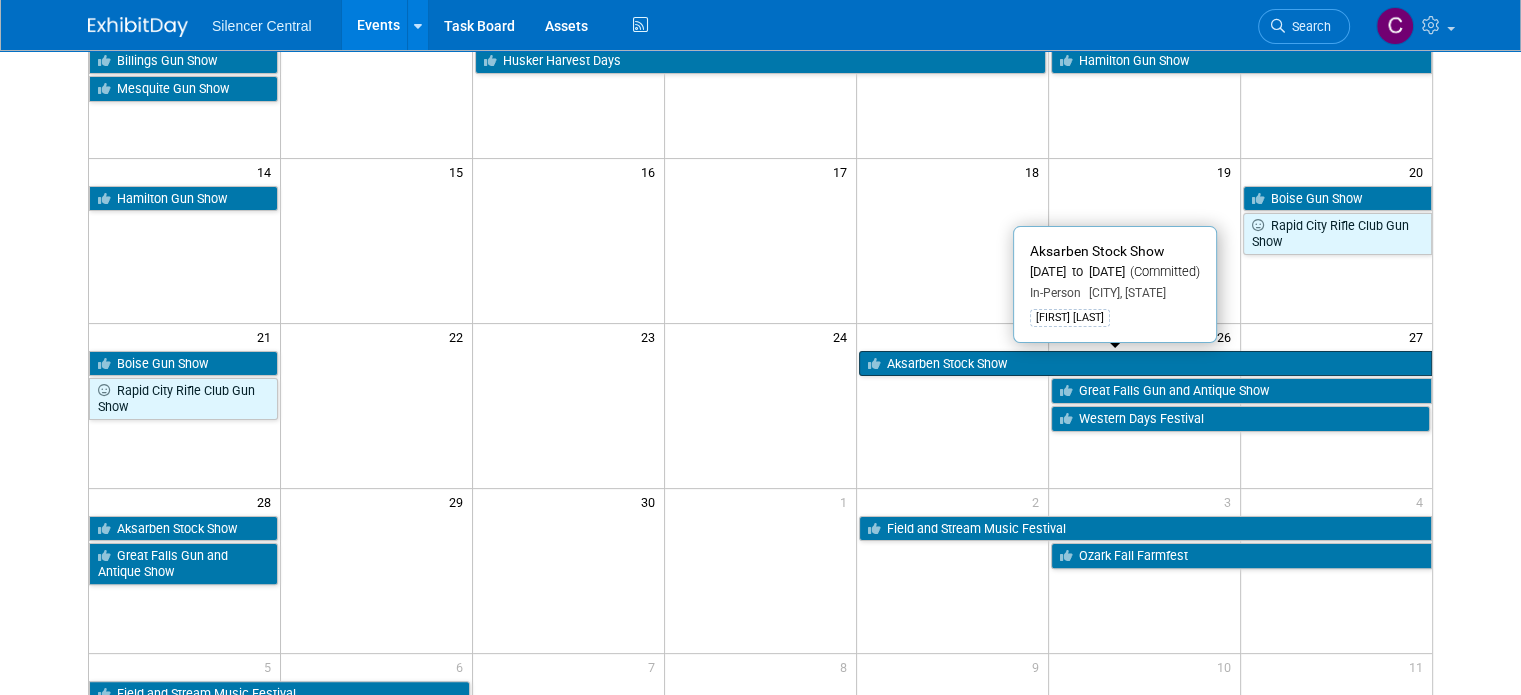 click on "Aksarben Stock Show" at bounding box center (1145, 364) 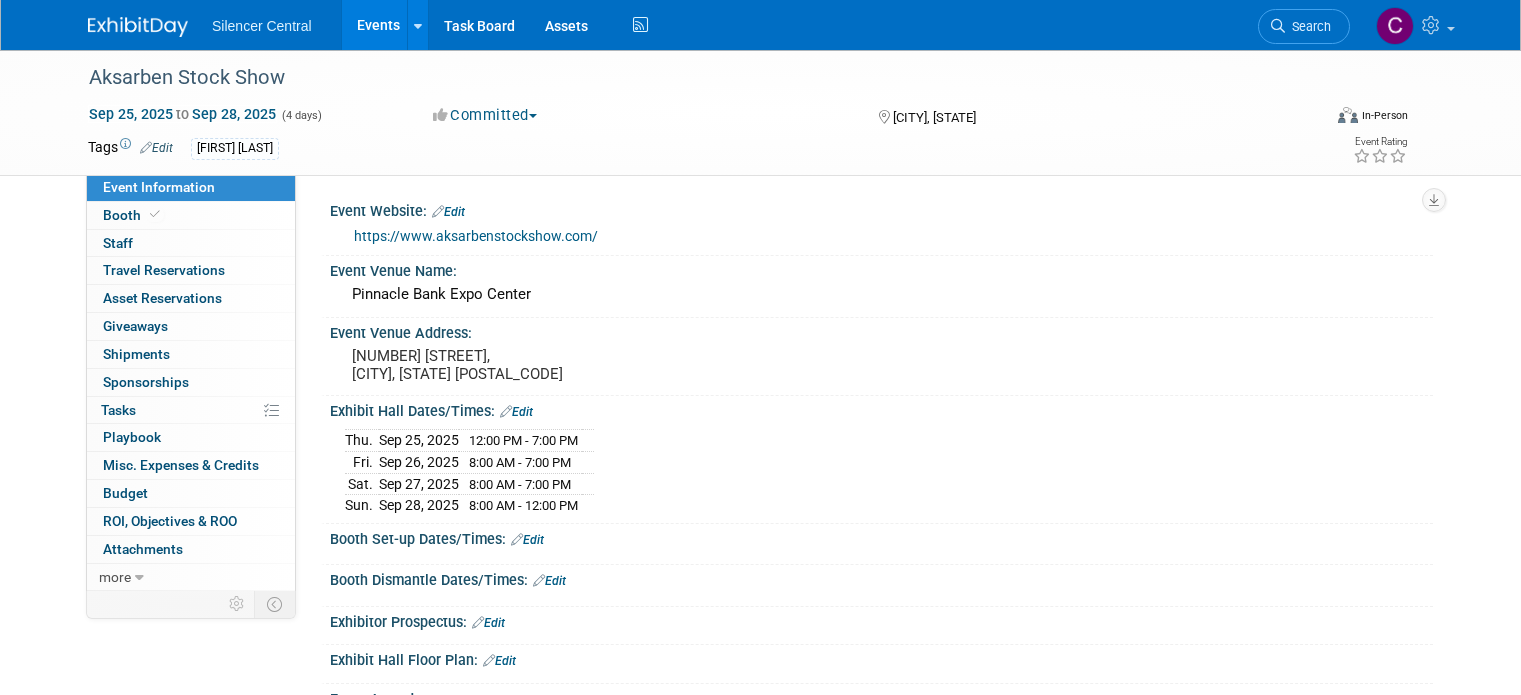 scroll, scrollTop: 0, scrollLeft: 0, axis: both 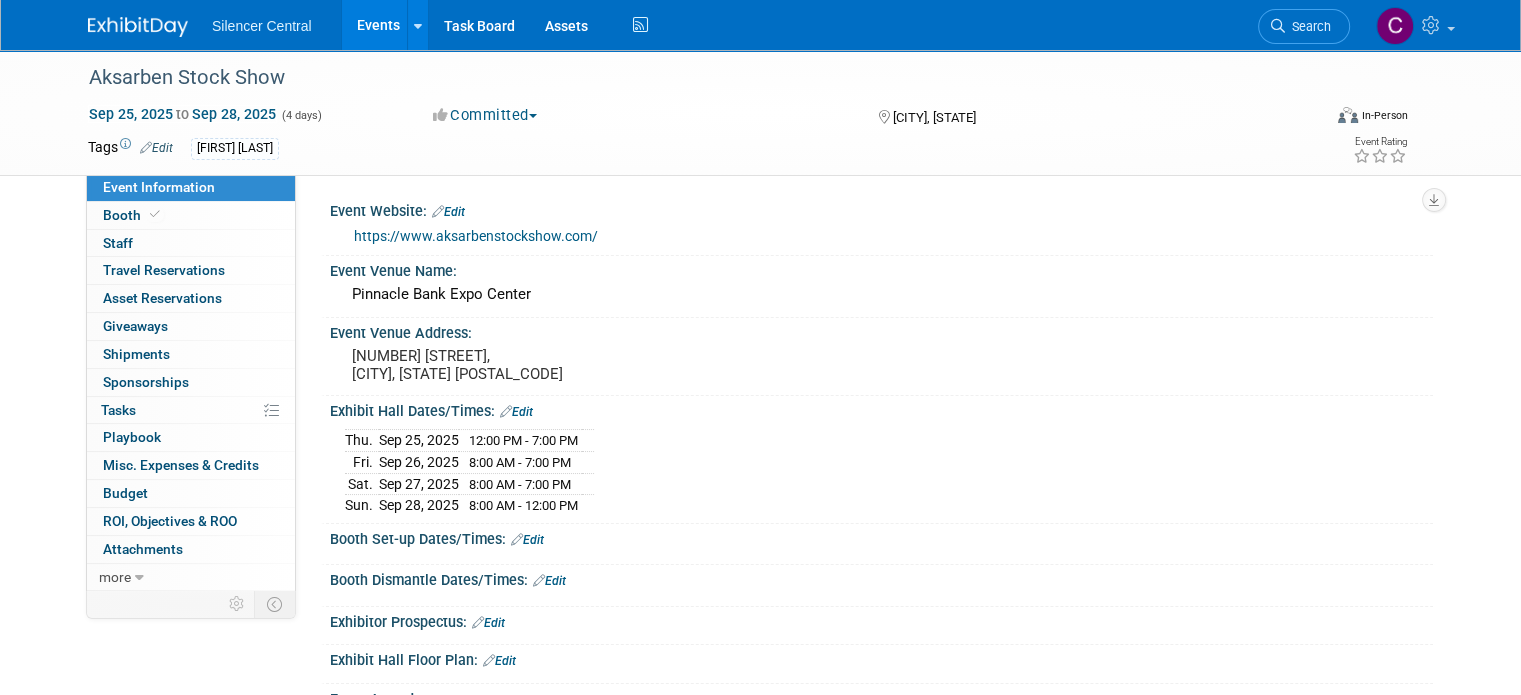 click on "Silencer Central
Events
Add Event
Bulk Upload Events
Shareable Event Boards
Recently Viewed Events:
Aksarben Stock Show
Grand Island, NE
Sep 25, 2025  to  Sep 28, 2025
Post Falls Gun Show
Post Falls, ID
Jun 28, 2025  to  Jun 29, 2025
Coeur d'Alene Gun Show
Coeur d'Alene, ID
Jul 12, 2025  to  Jul 13, 2025
Task Board
Assets
Activity Feed
My Account
My Profile & Preferences
Sync to External Calendar...
Team Workspace
Users and Permissions
Workspace Settings
Metrics & Analytics
Budgeting, ROI & ROO
Annual Budgets (all events)
You've Earned Free Swag ...
Refer & Earn
Contact us
Sign out
Search" at bounding box center (760, 25) 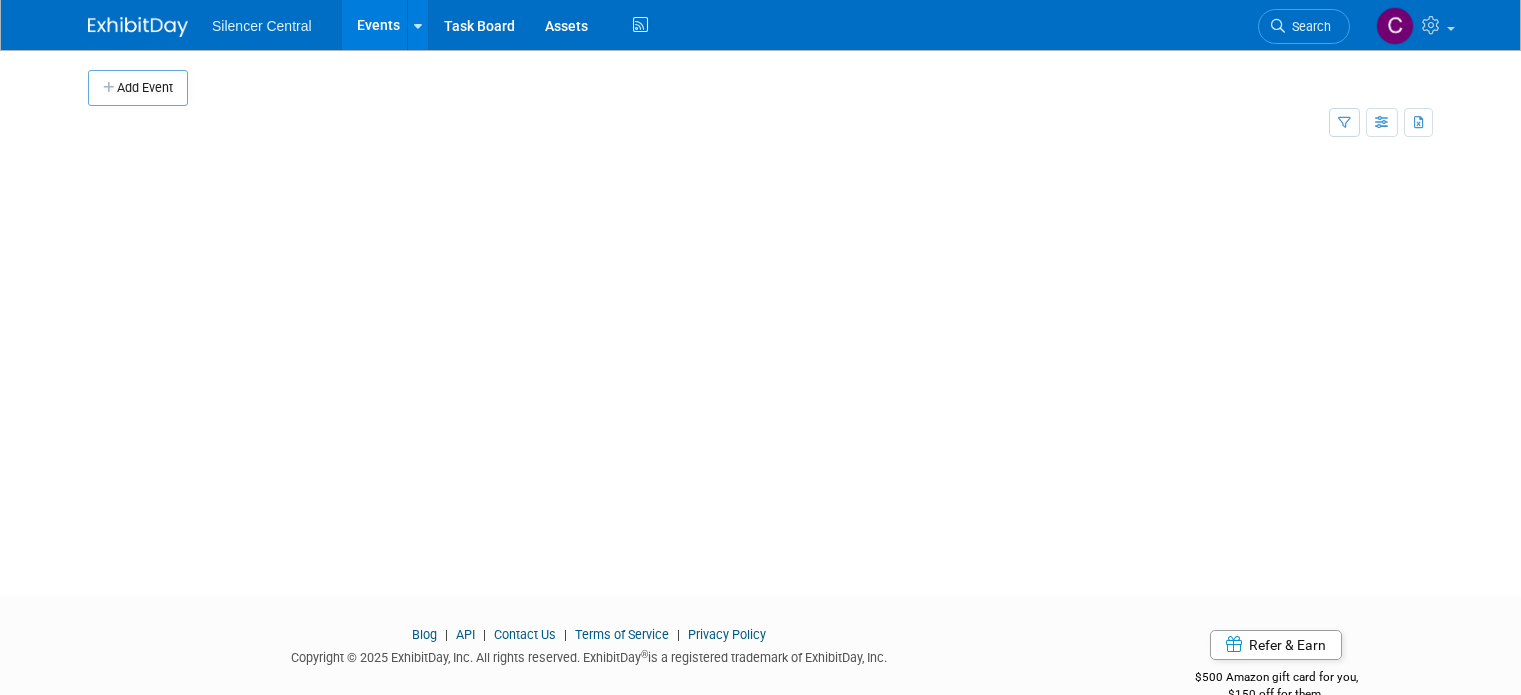 scroll, scrollTop: 0, scrollLeft: 0, axis: both 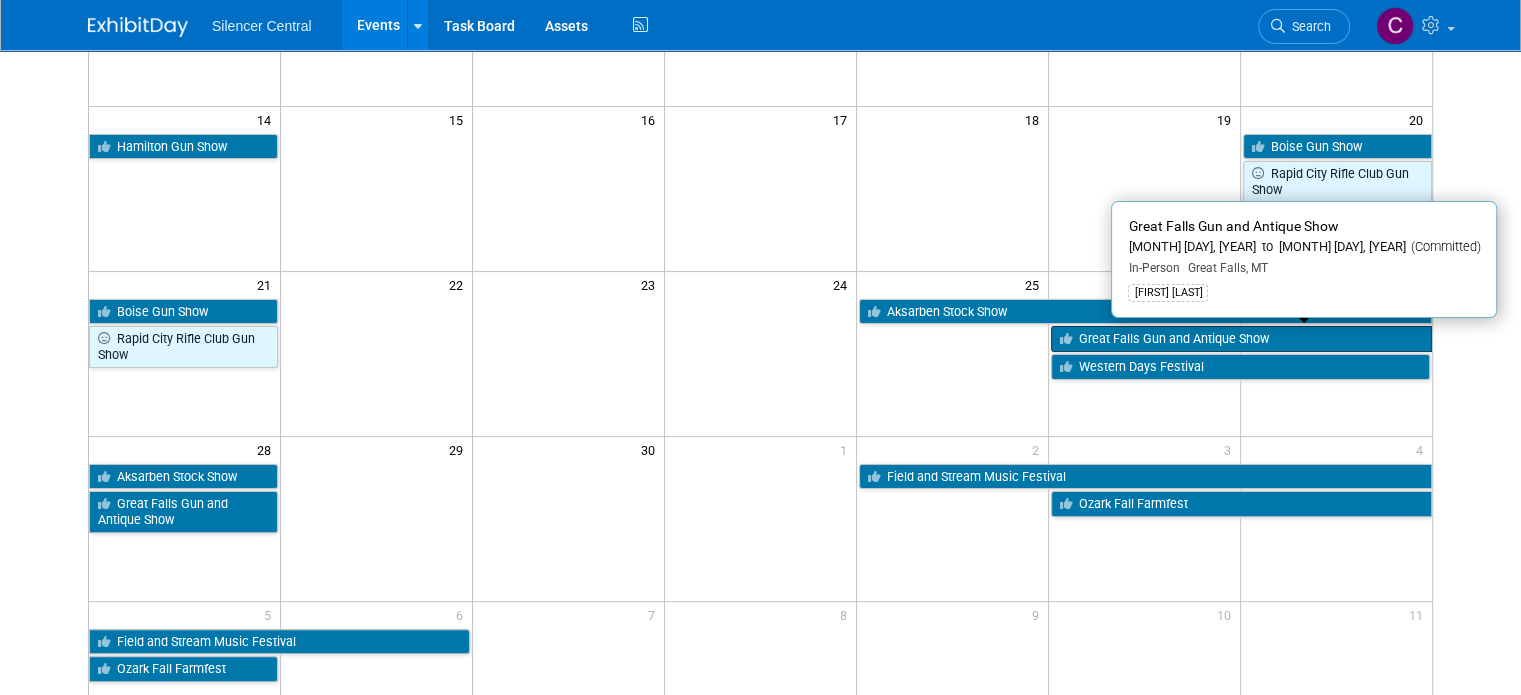 click on "Great Falls Gun and Antique Show" at bounding box center (1241, 339) 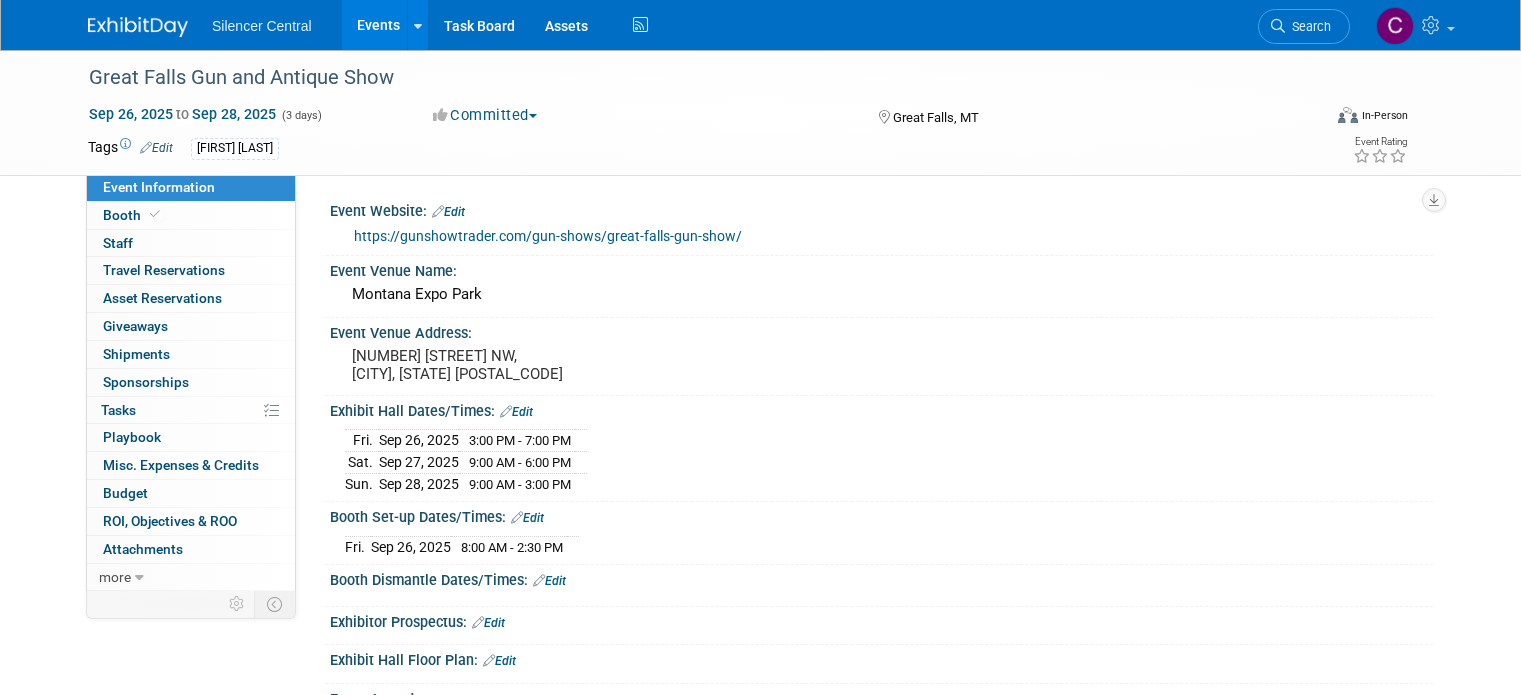 scroll, scrollTop: 0, scrollLeft: 0, axis: both 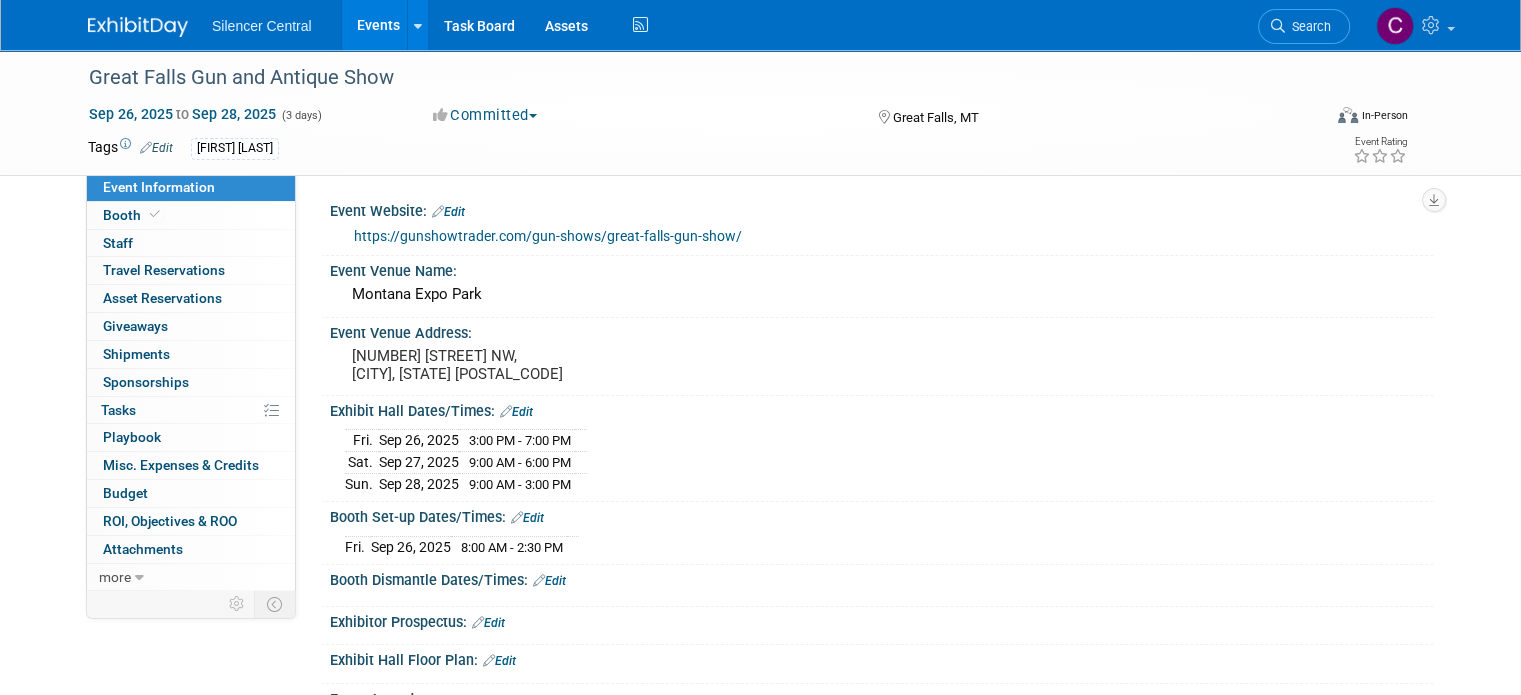 click at bounding box center [138, 27] 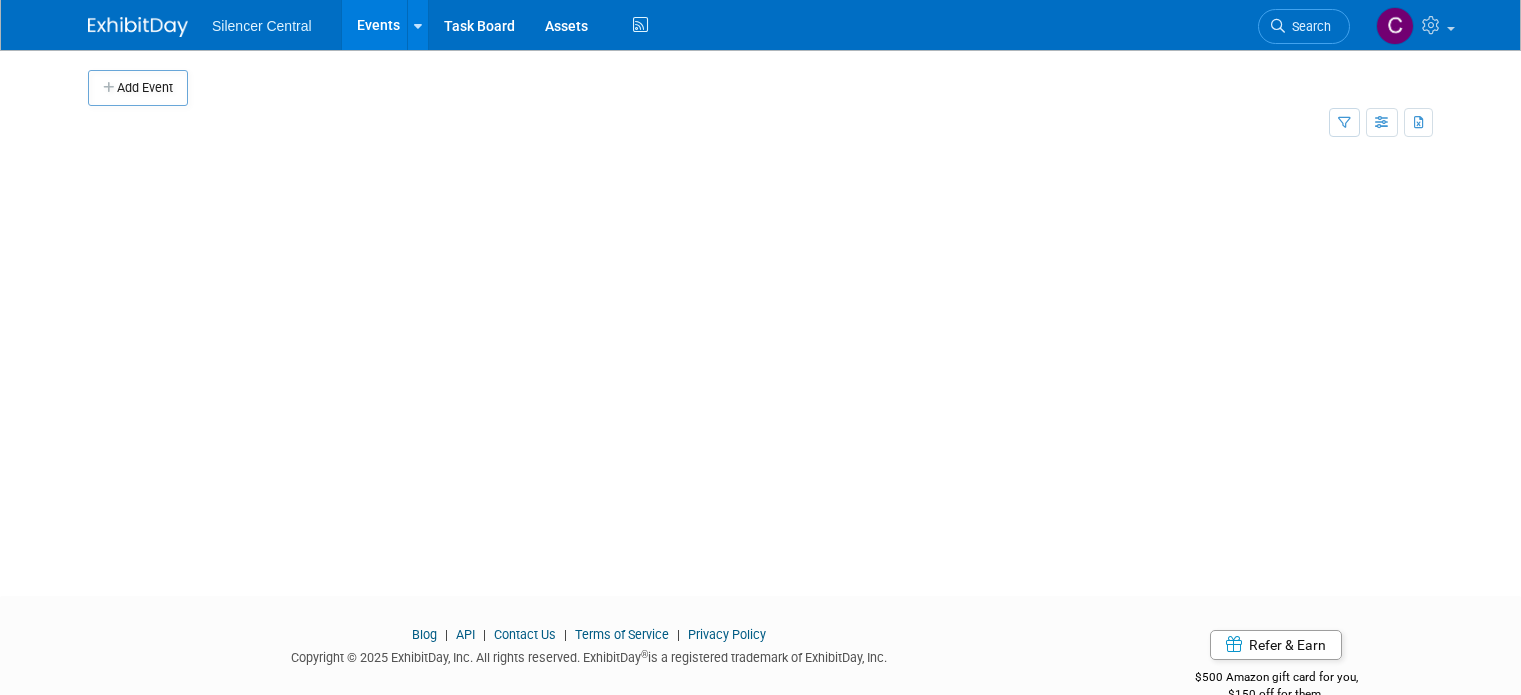 scroll, scrollTop: 0, scrollLeft: 0, axis: both 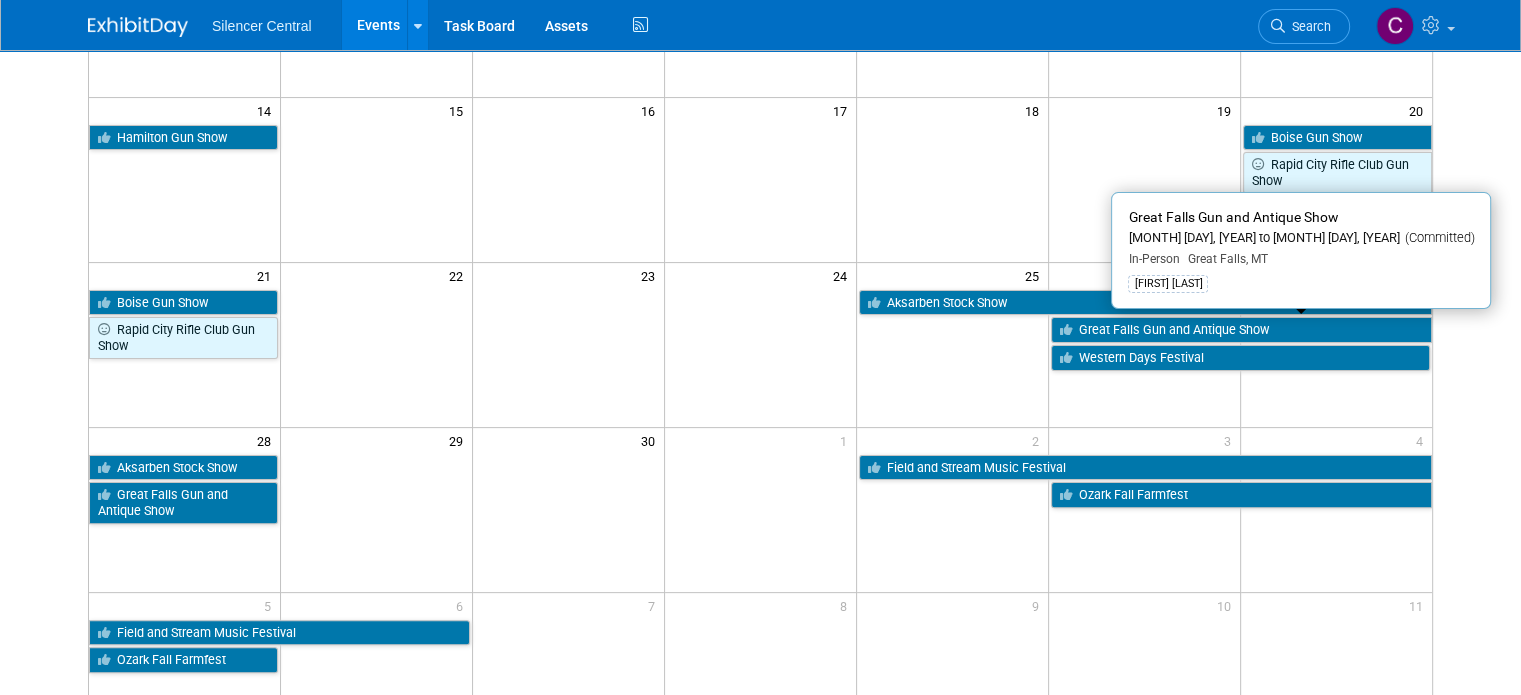 click on "Great Falls Gun and Antique Show" at bounding box center [1241, 330] 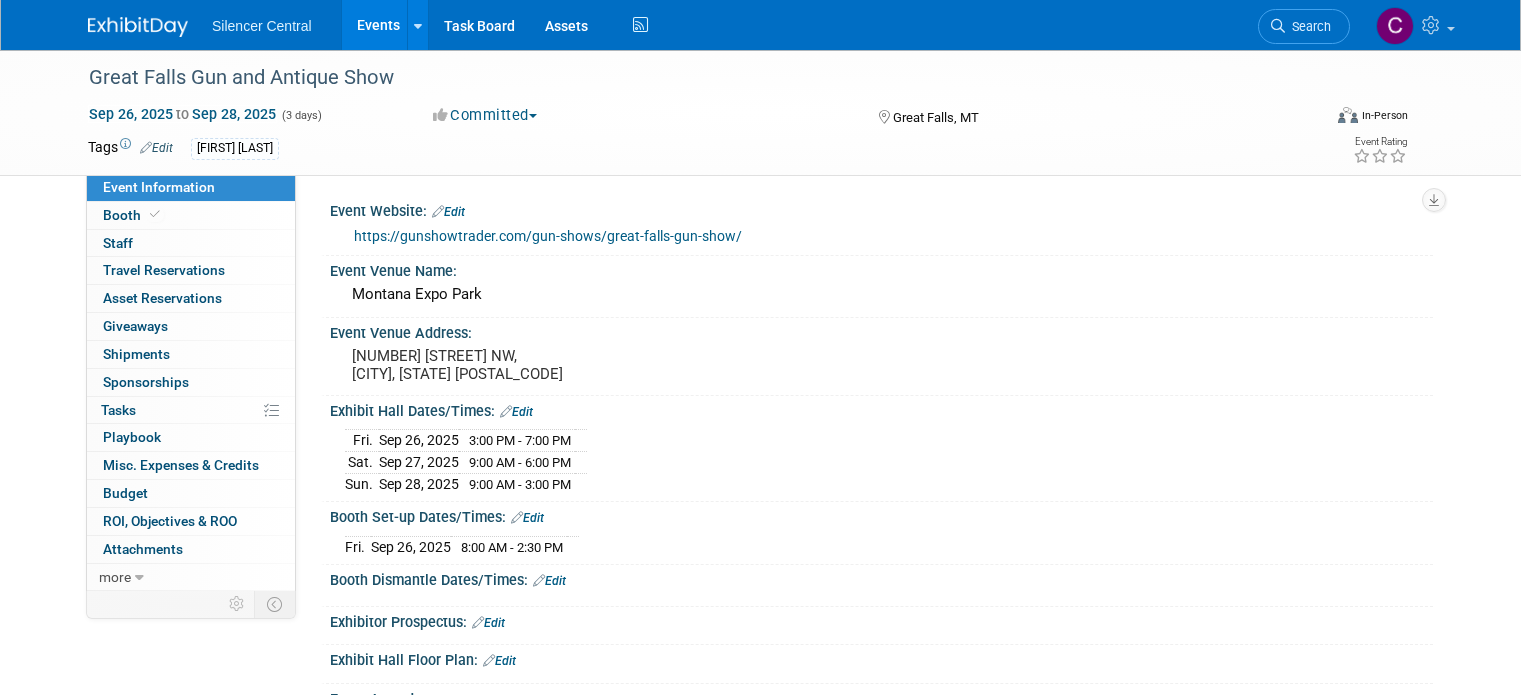scroll, scrollTop: 0, scrollLeft: 0, axis: both 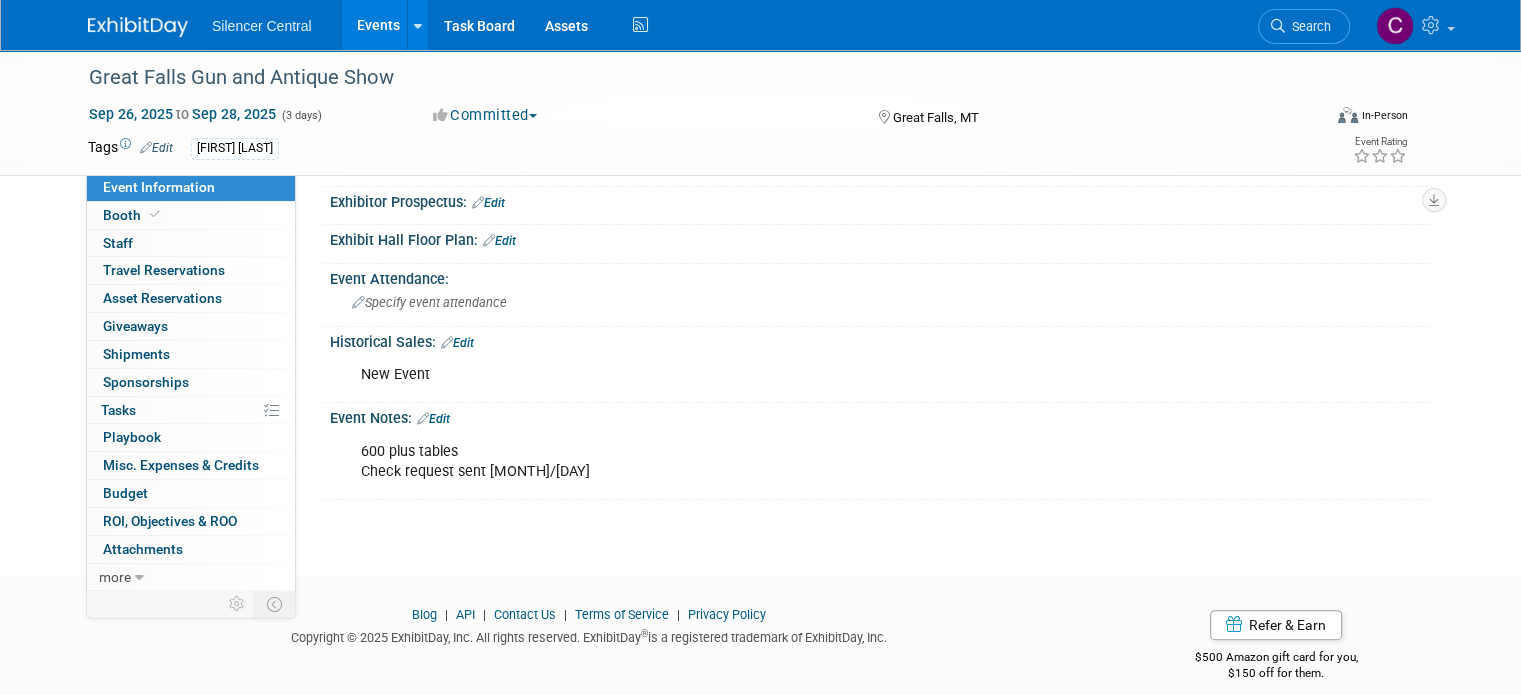 click at bounding box center (138, 27) 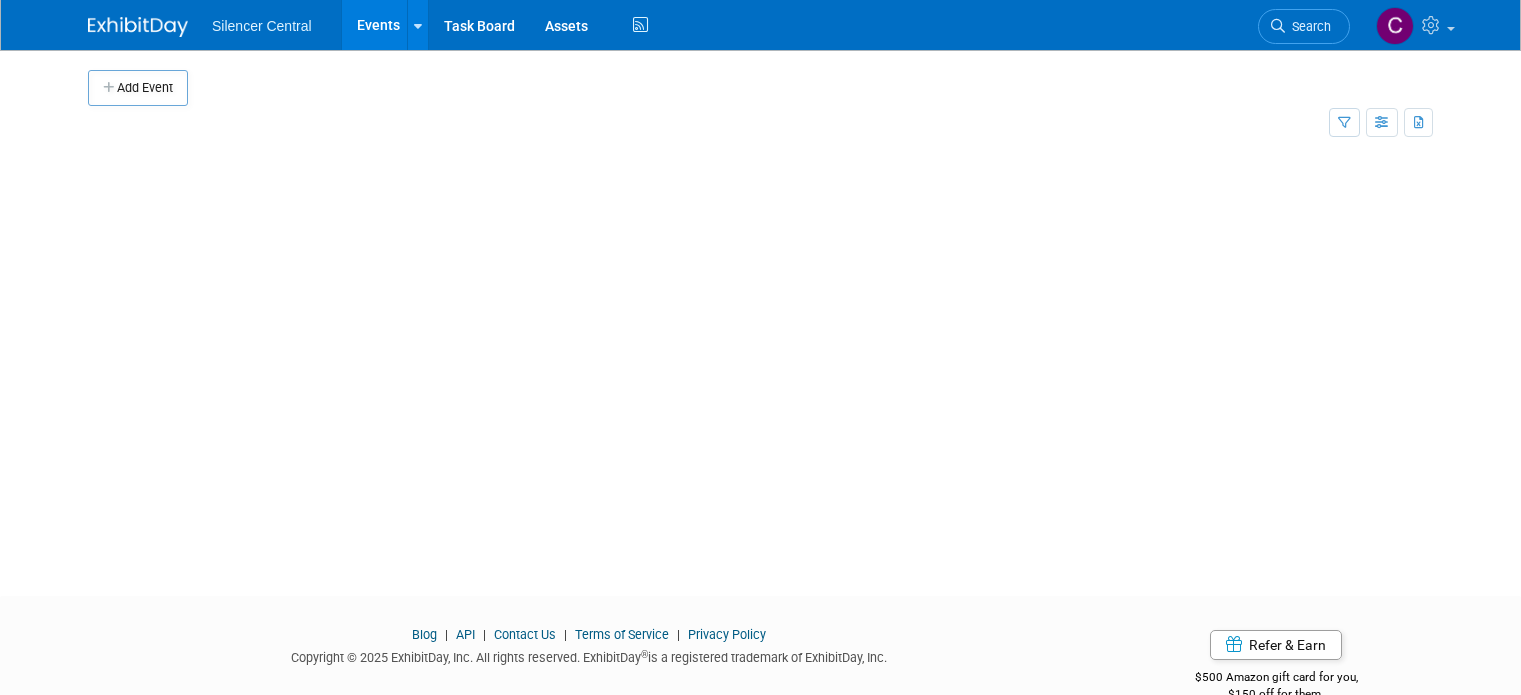 scroll, scrollTop: 0, scrollLeft: 0, axis: both 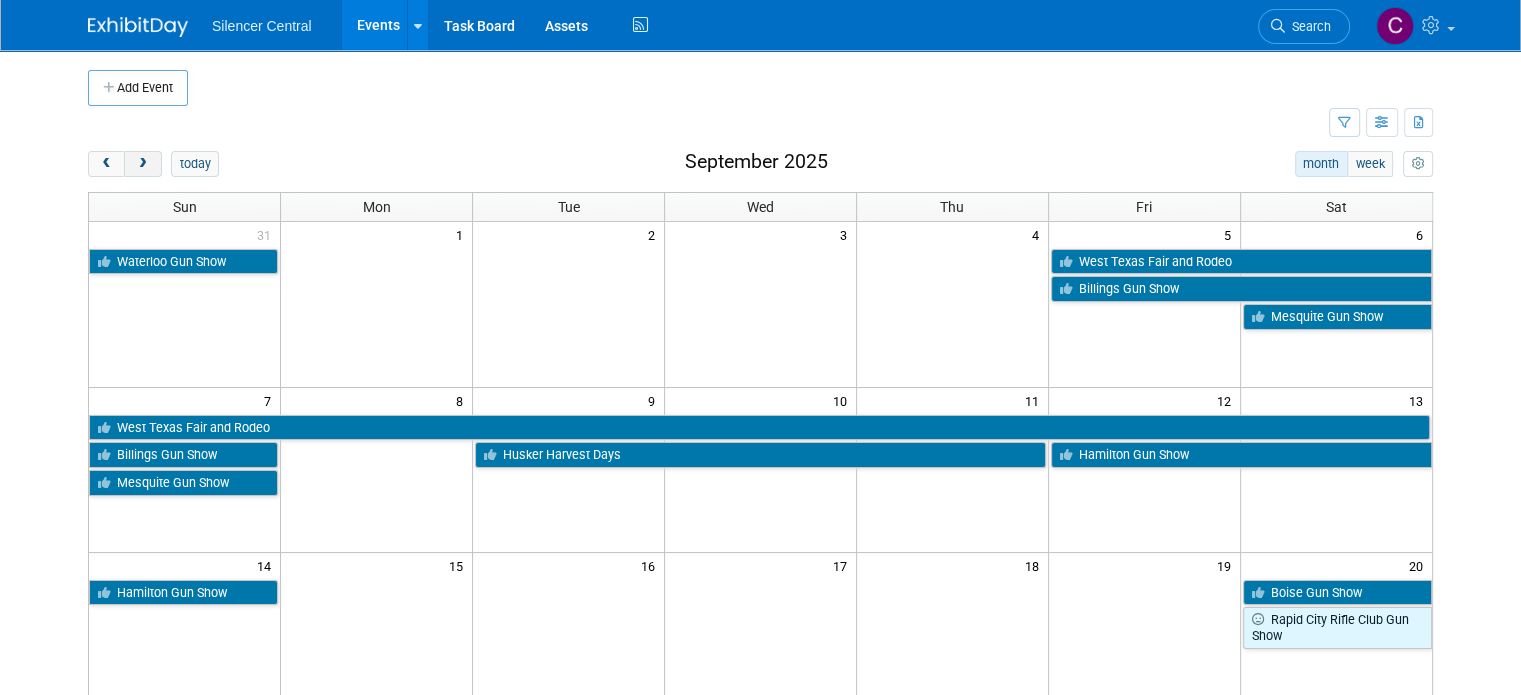 click at bounding box center [142, 164] 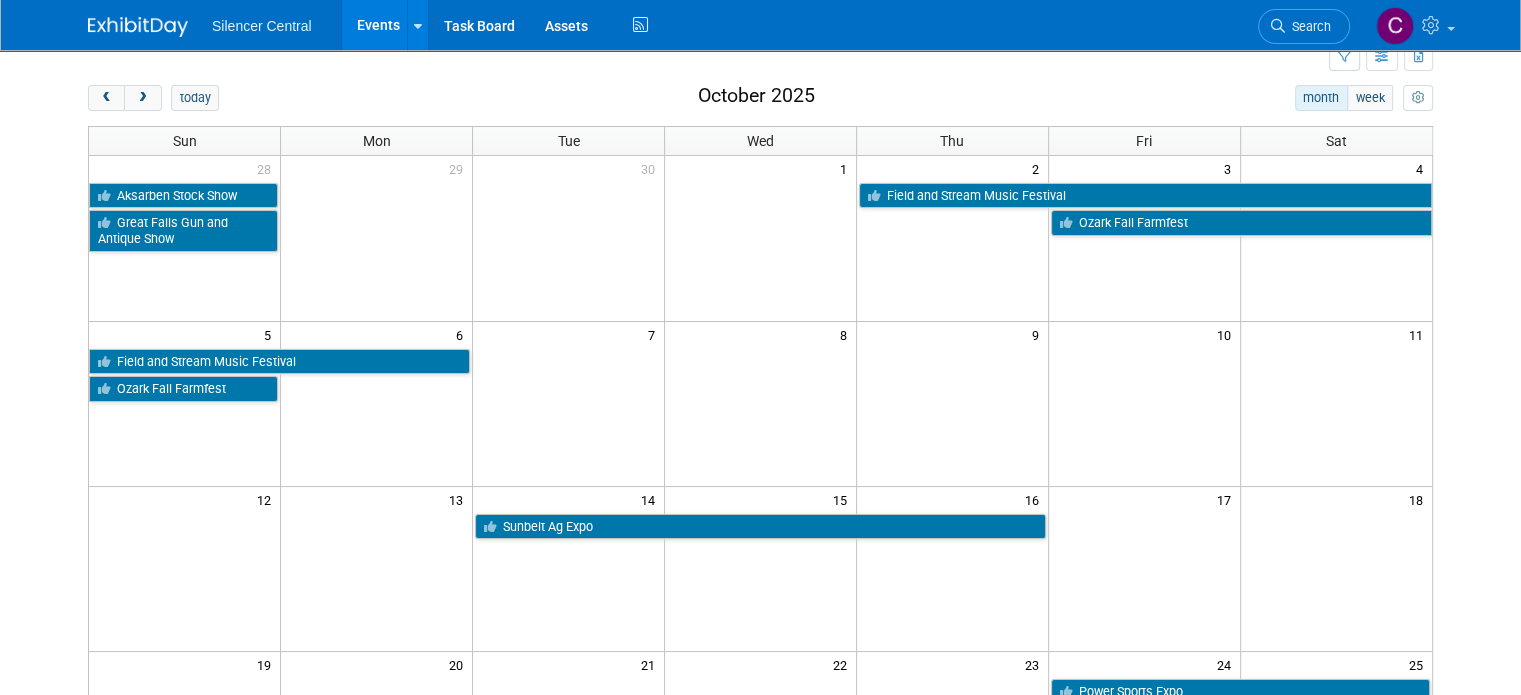 scroll, scrollTop: 0, scrollLeft: 0, axis: both 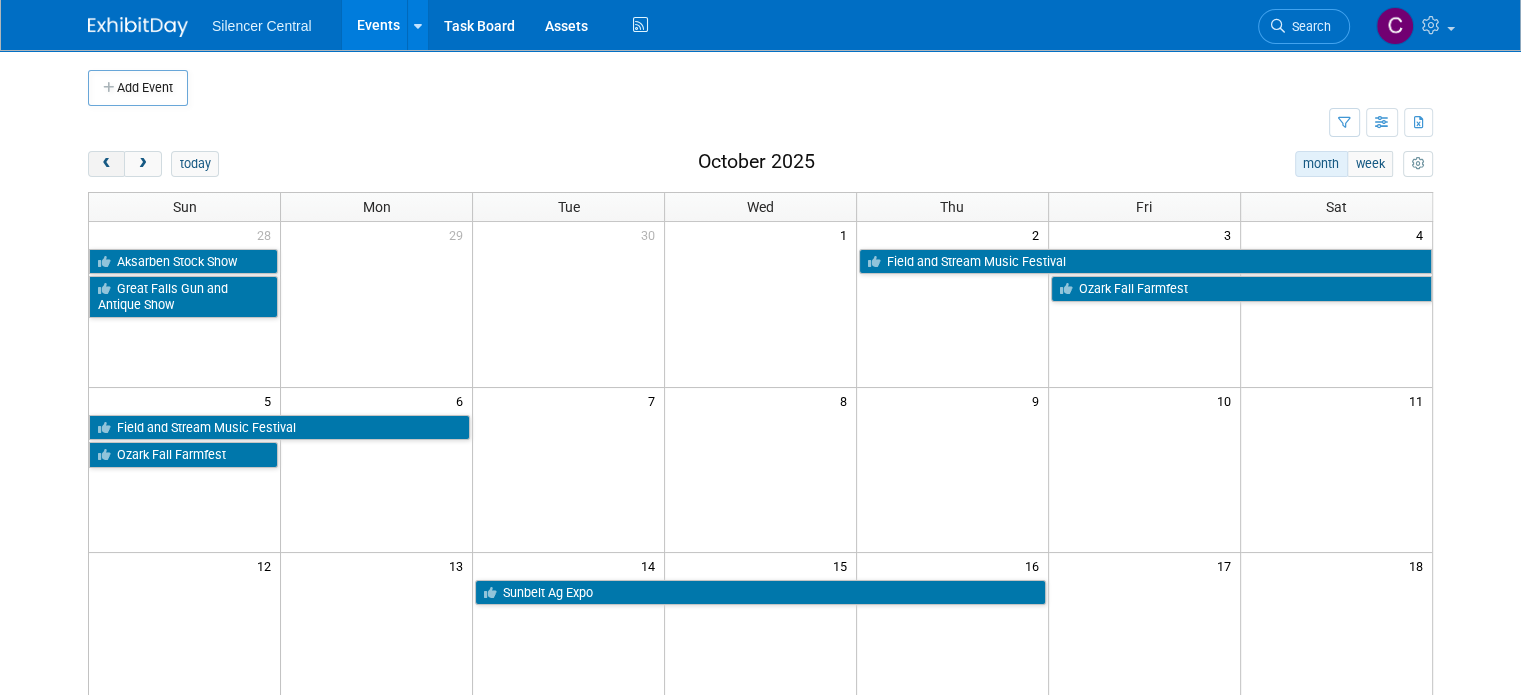 click at bounding box center [106, 164] 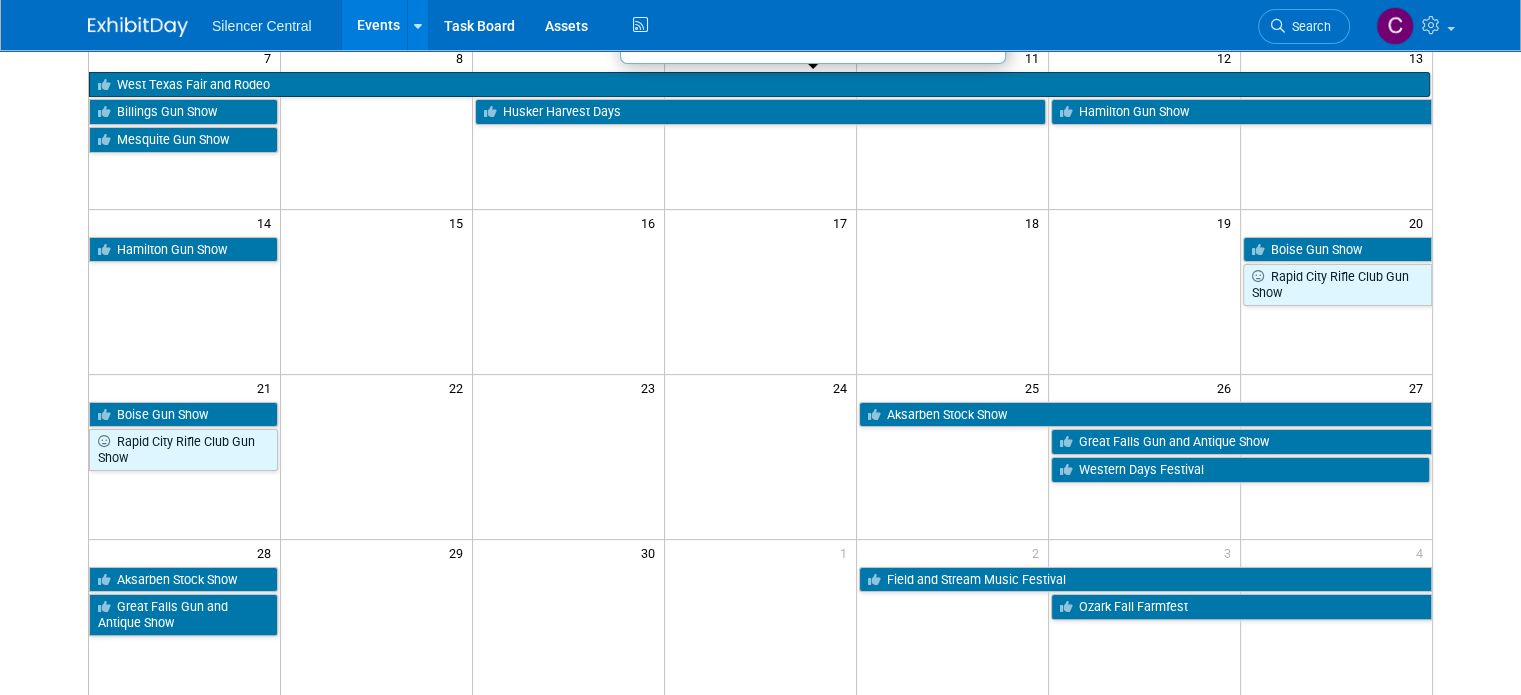 scroll, scrollTop: 344, scrollLeft: 0, axis: vertical 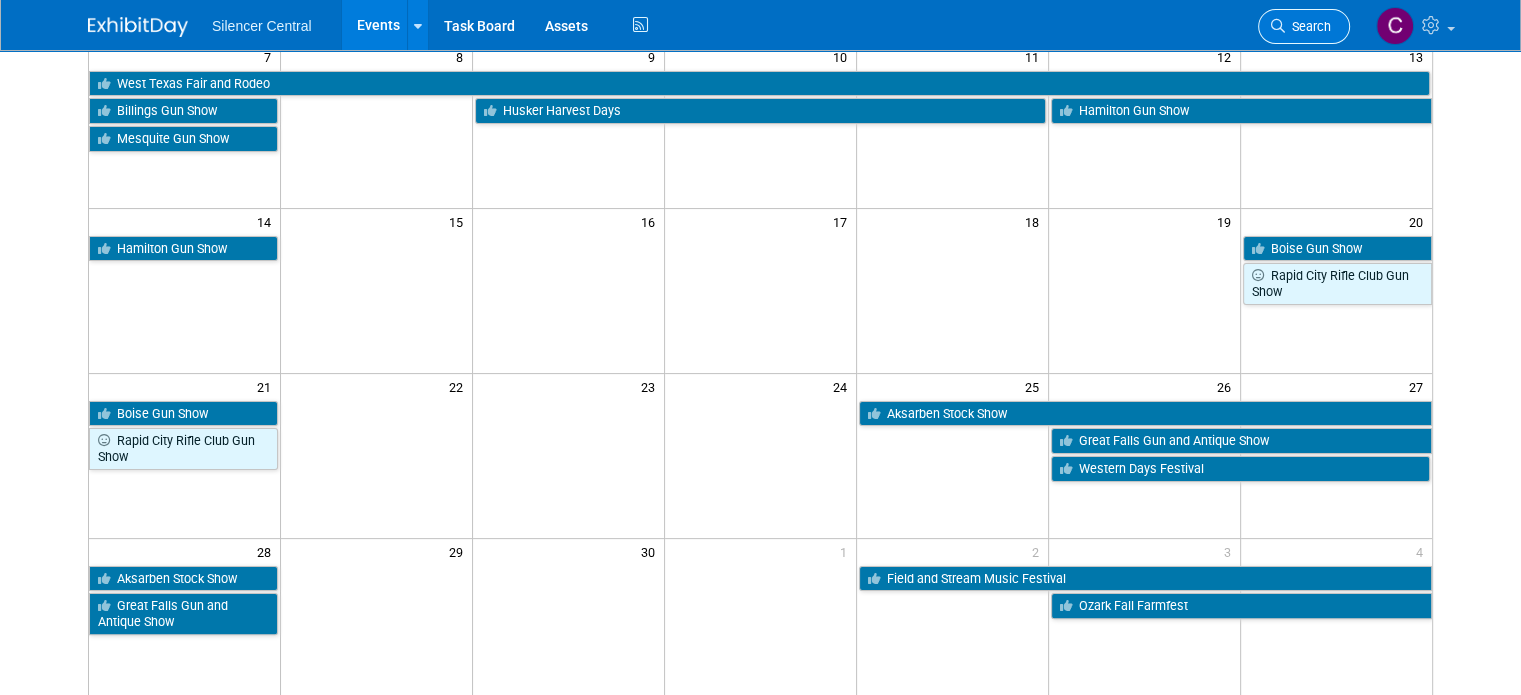 click on "Search" at bounding box center [1308, 26] 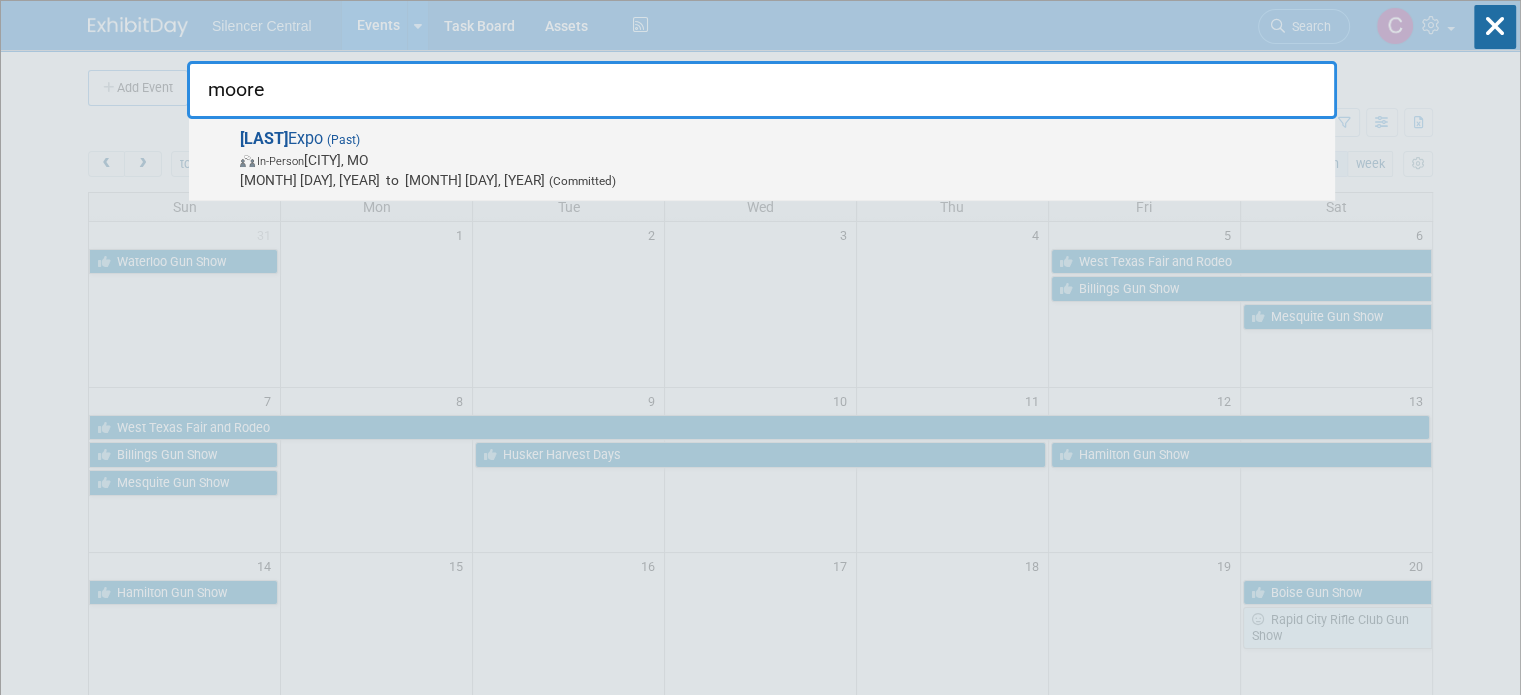 type on "moore" 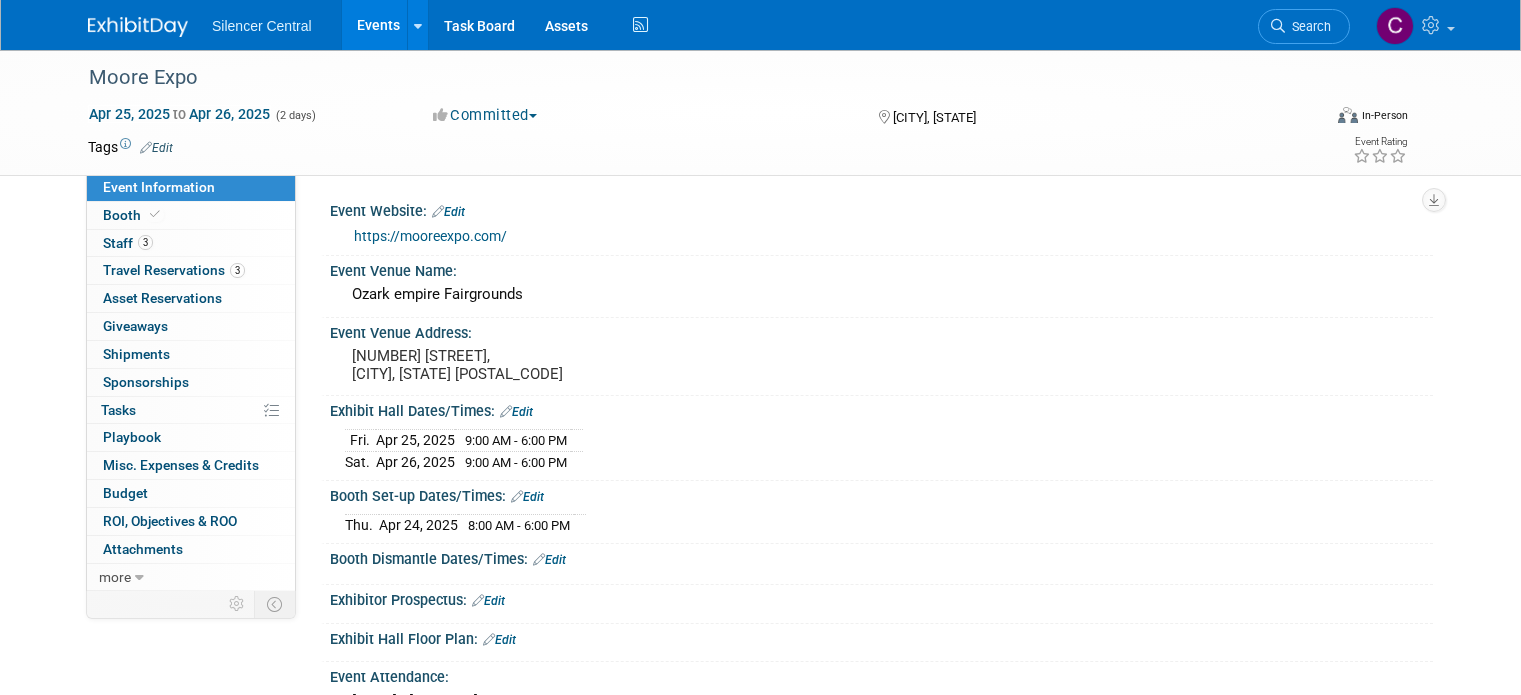 scroll, scrollTop: 0, scrollLeft: 0, axis: both 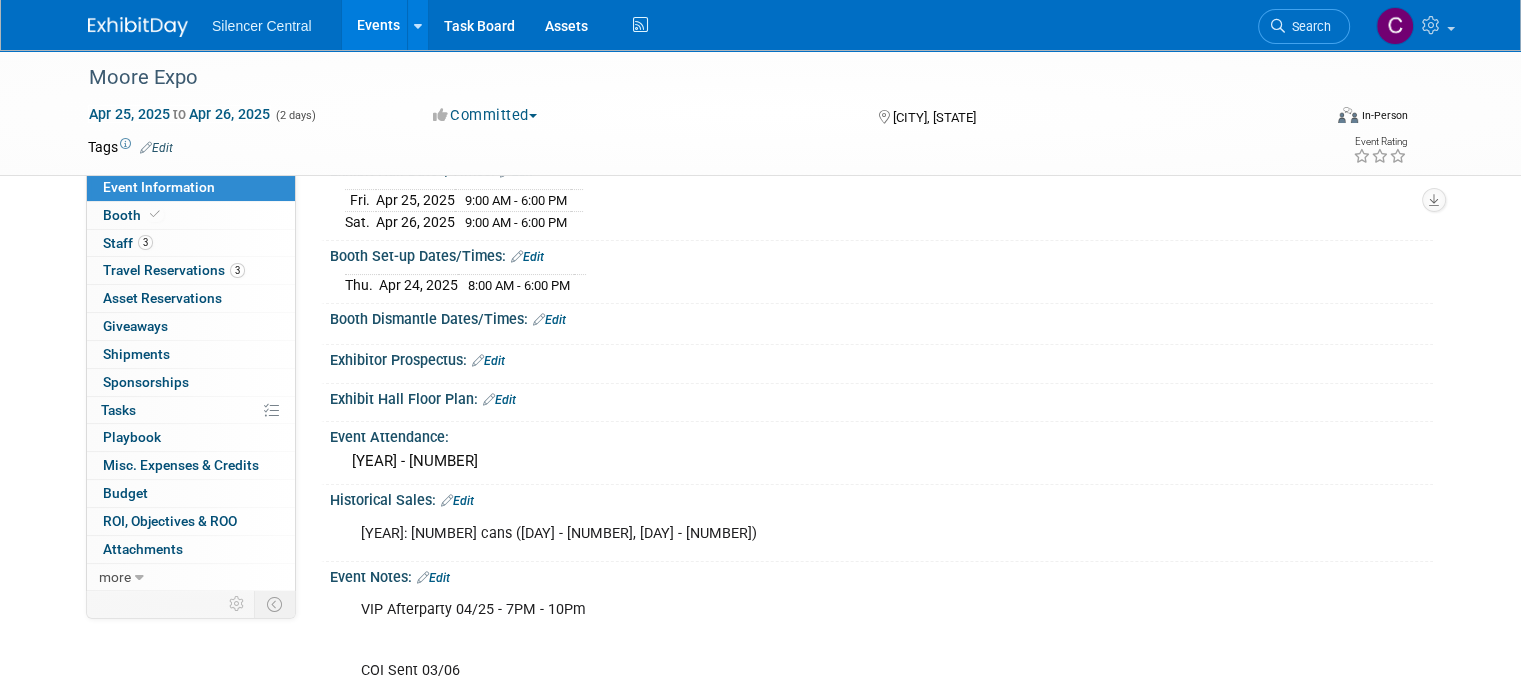 click at bounding box center (138, 27) 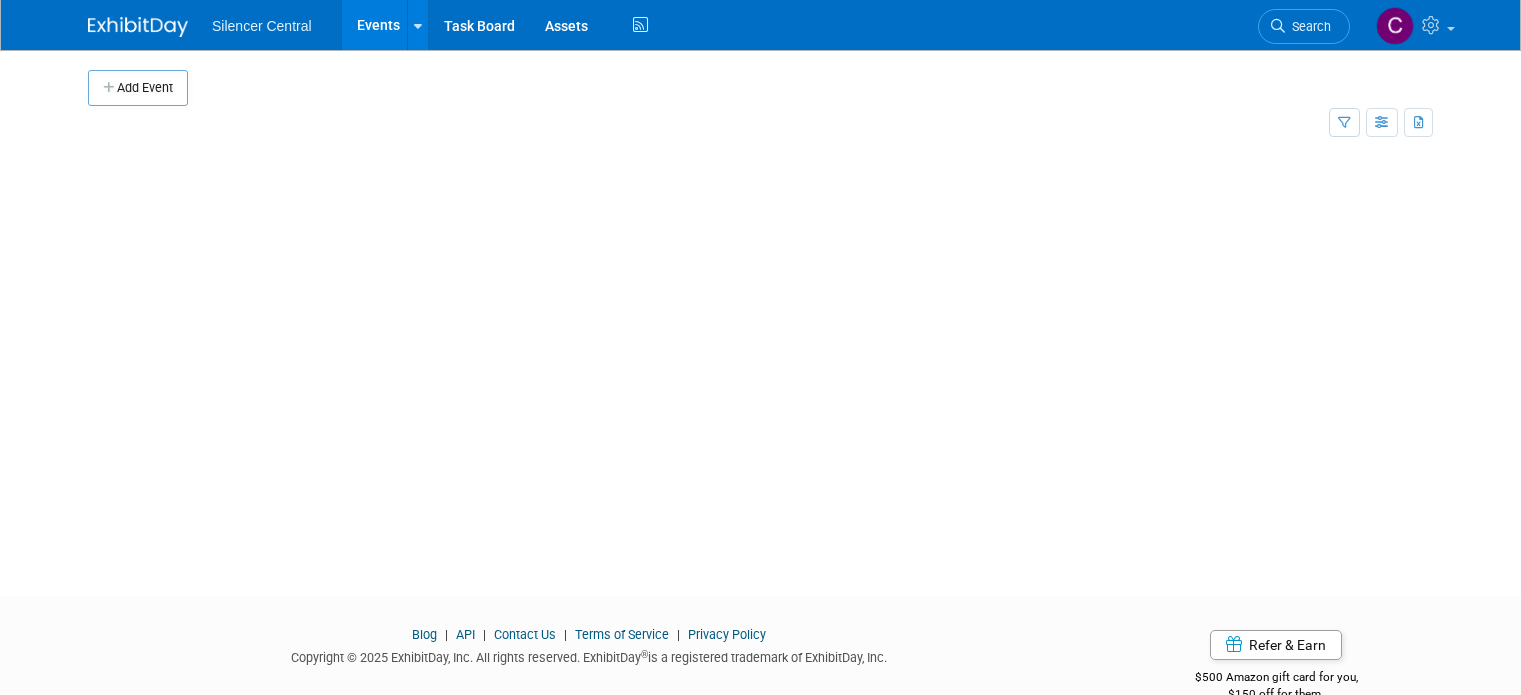 scroll, scrollTop: 0, scrollLeft: 0, axis: both 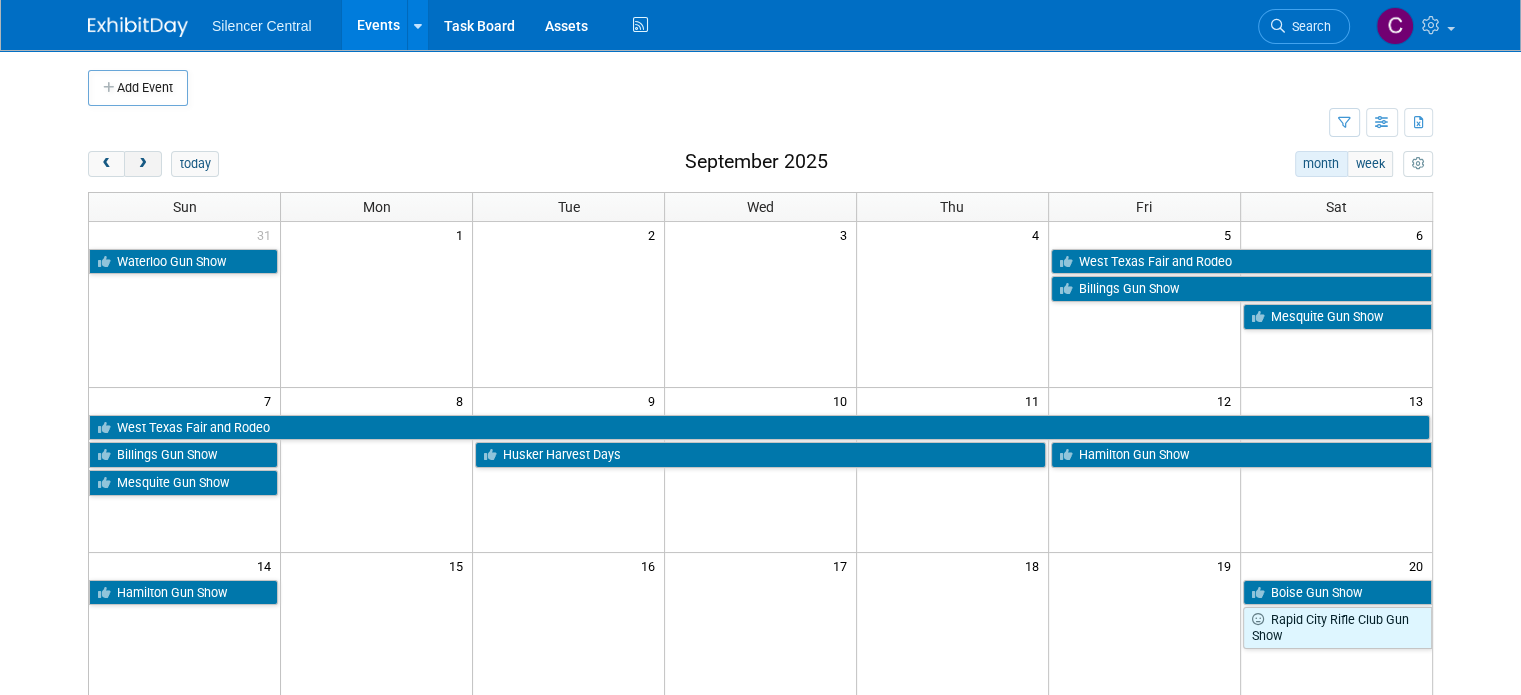 click at bounding box center (142, 164) 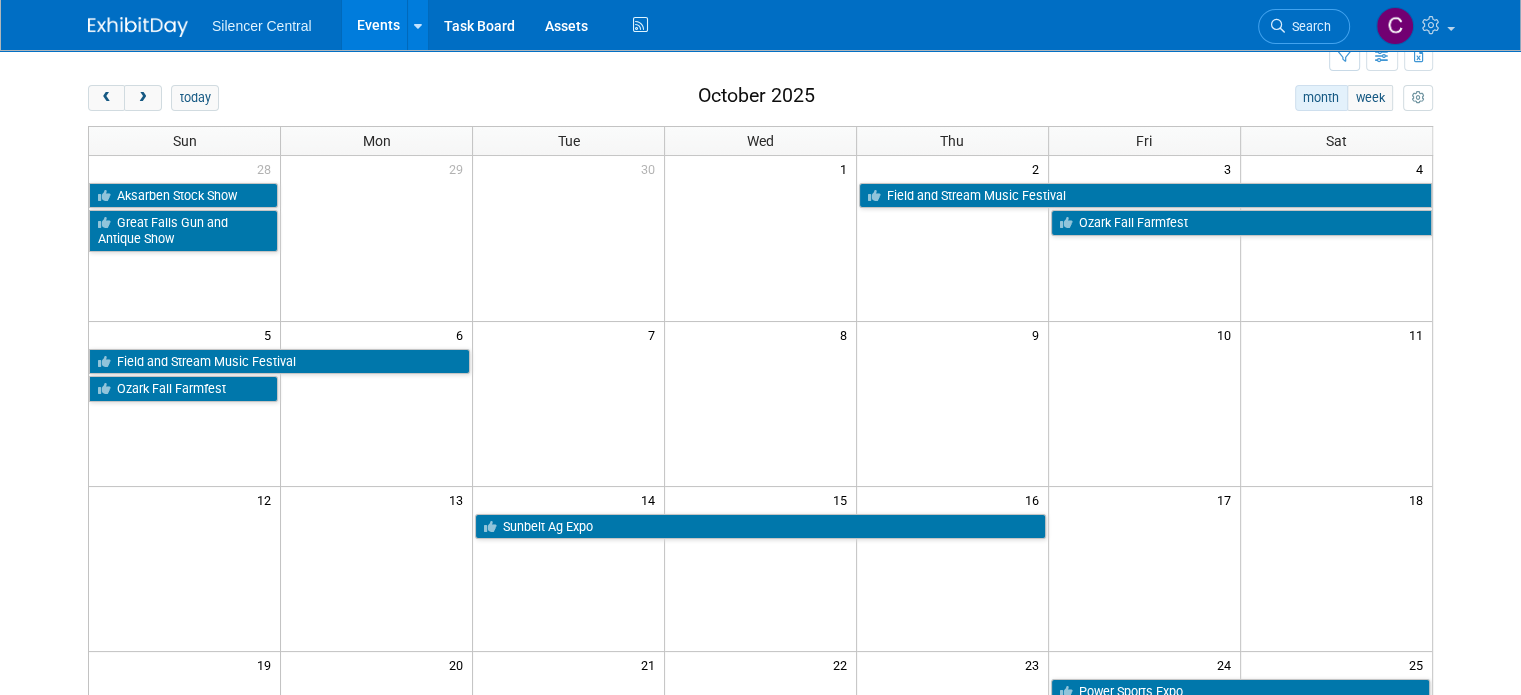 scroll, scrollTop: 64, scrollLeft: 0, axis: vertical 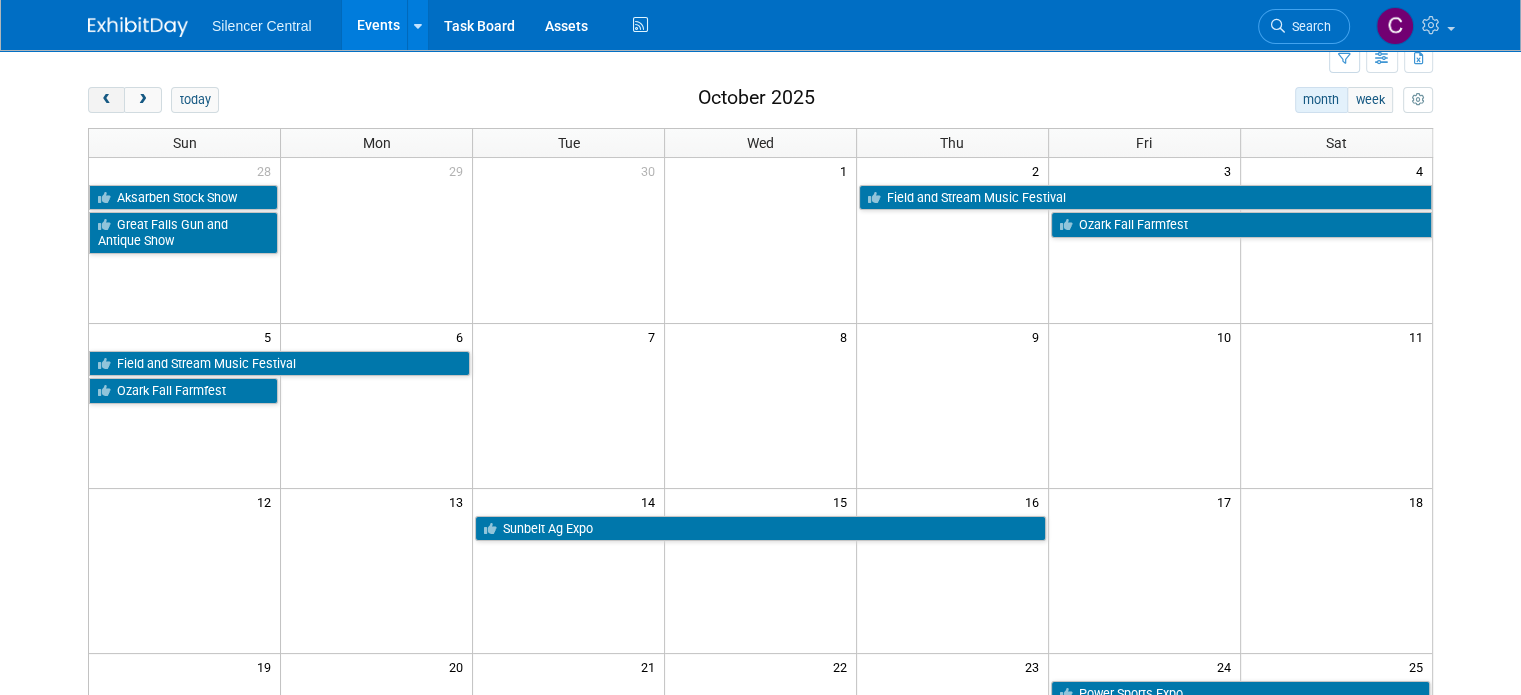 click at bounding box center [106, 100] 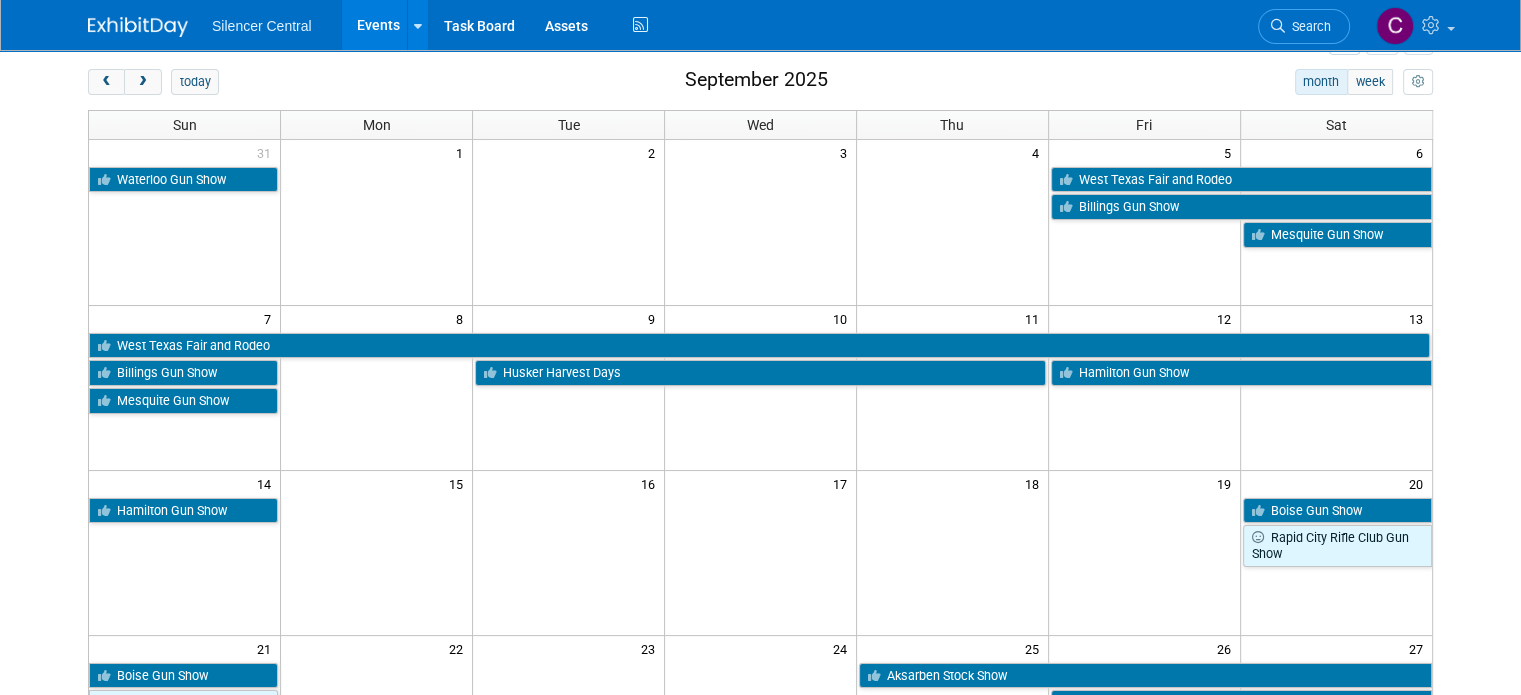 scroll, scrollTop: 0, scrollLeft: 0, axis: both 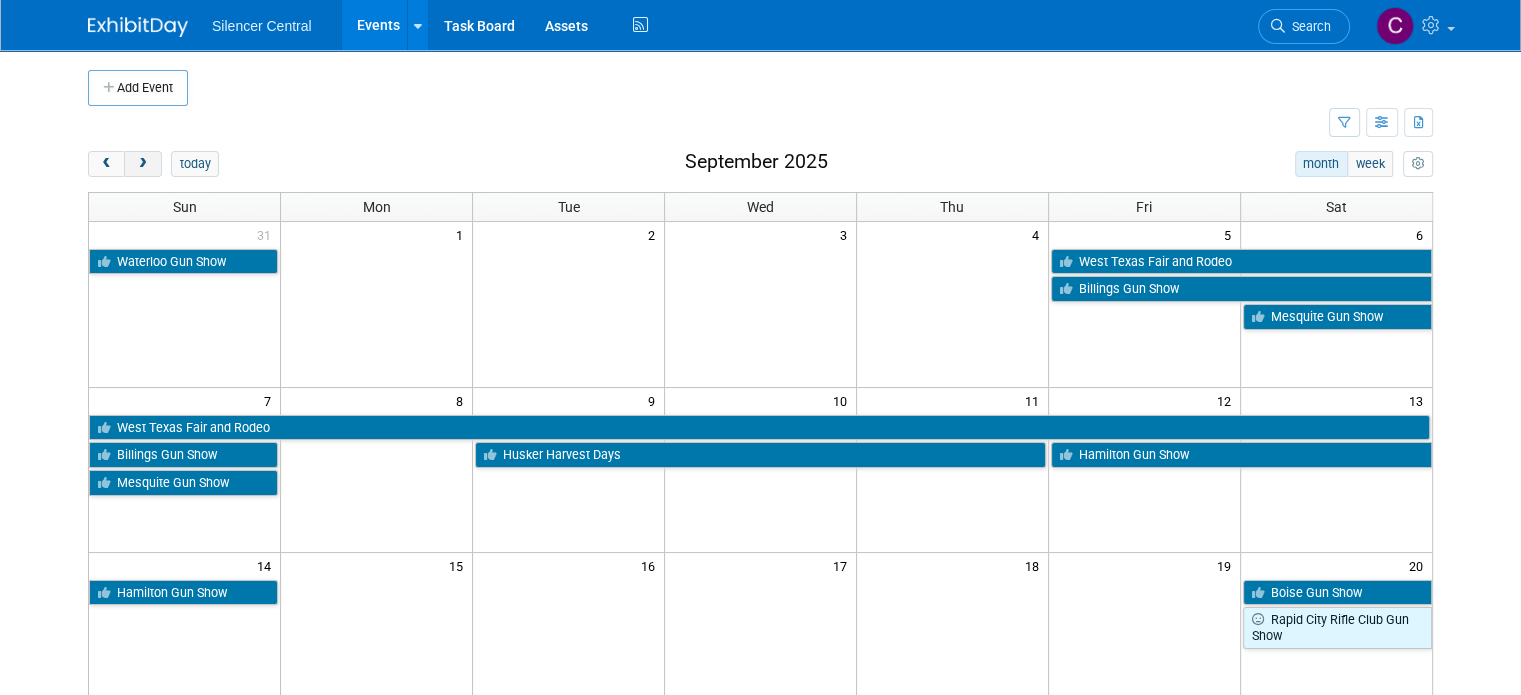 click at bounding box center [142, 164] 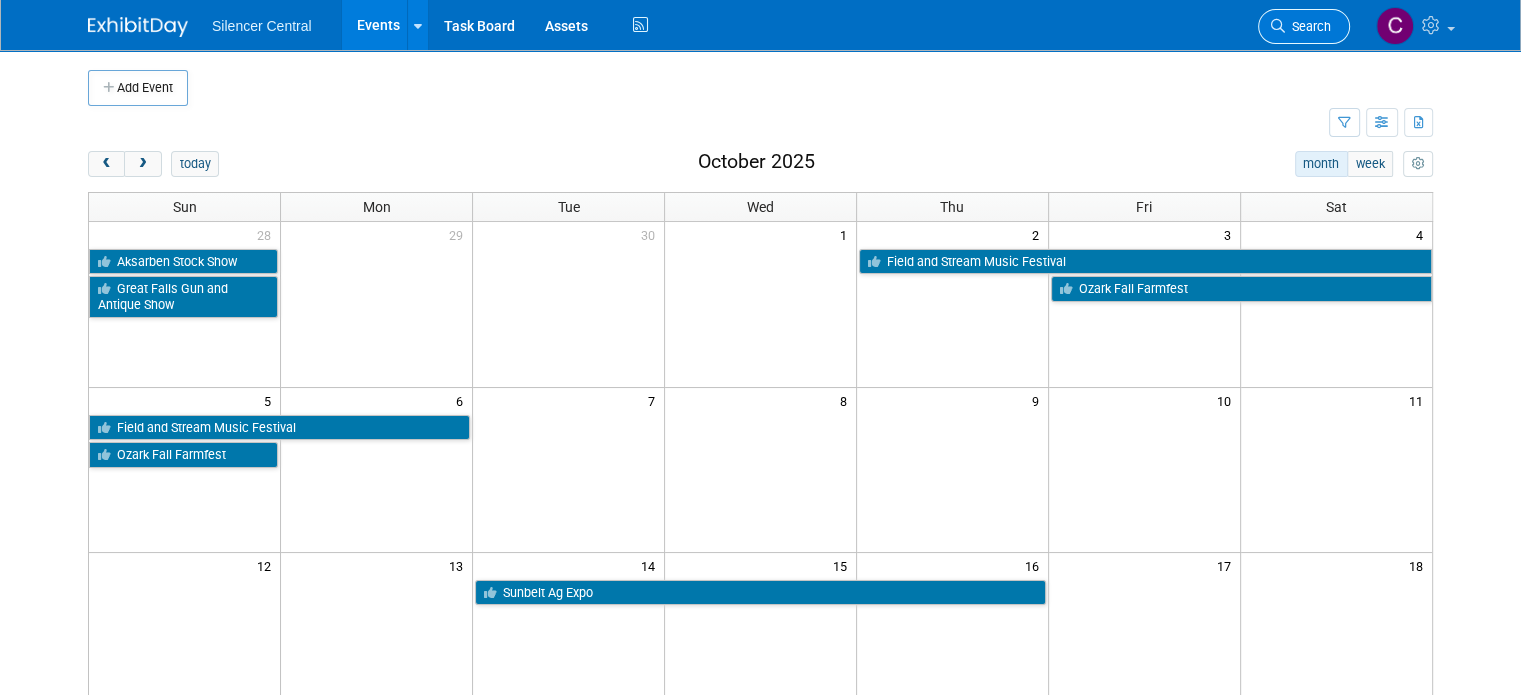 click on "Search" at bounding box center [1304, 26] 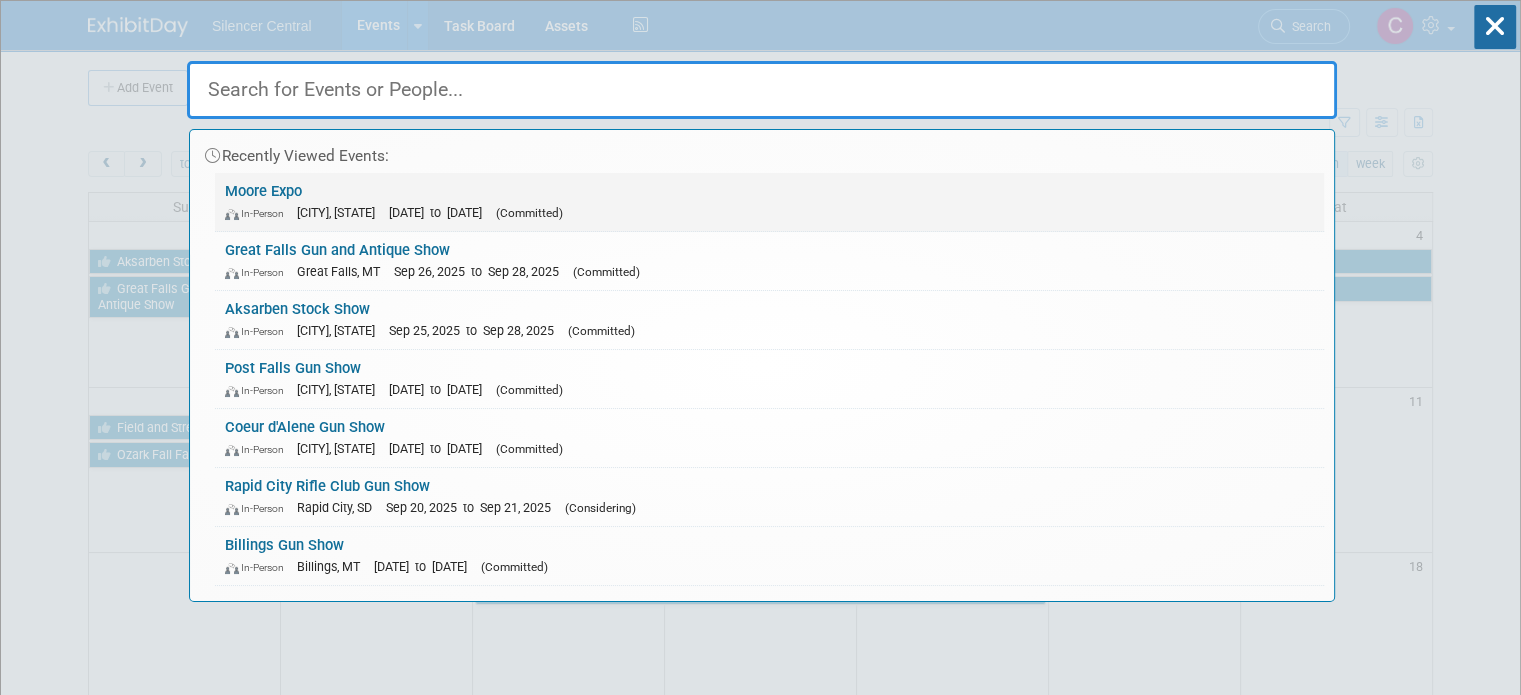 click on "In-Person
Springfield, MO
Apr 25, 2025  to  Apr 26, 2025
(Committed)" at bounding box center (769, 212) 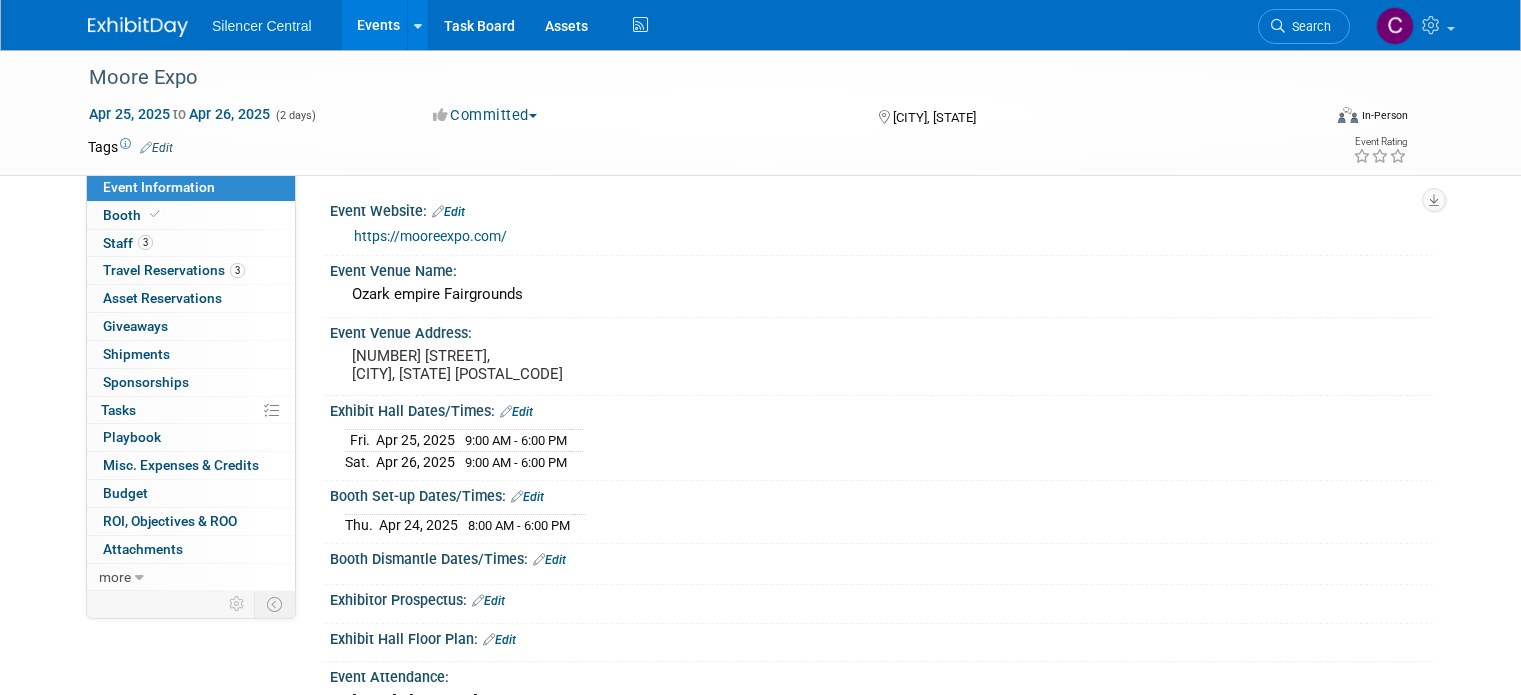scroll, scrollTop: 0, scrollLeft: 0, axis: both 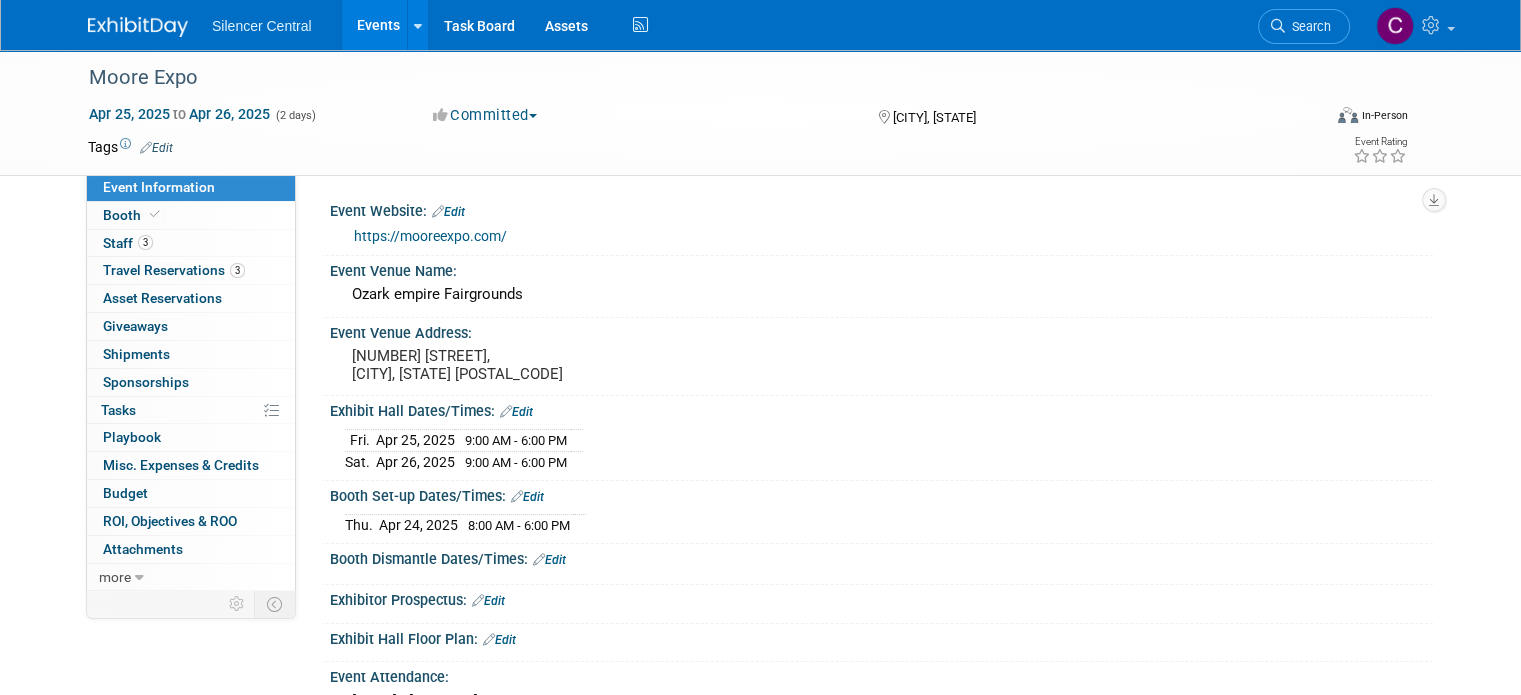click at bounding box center [138, 27] 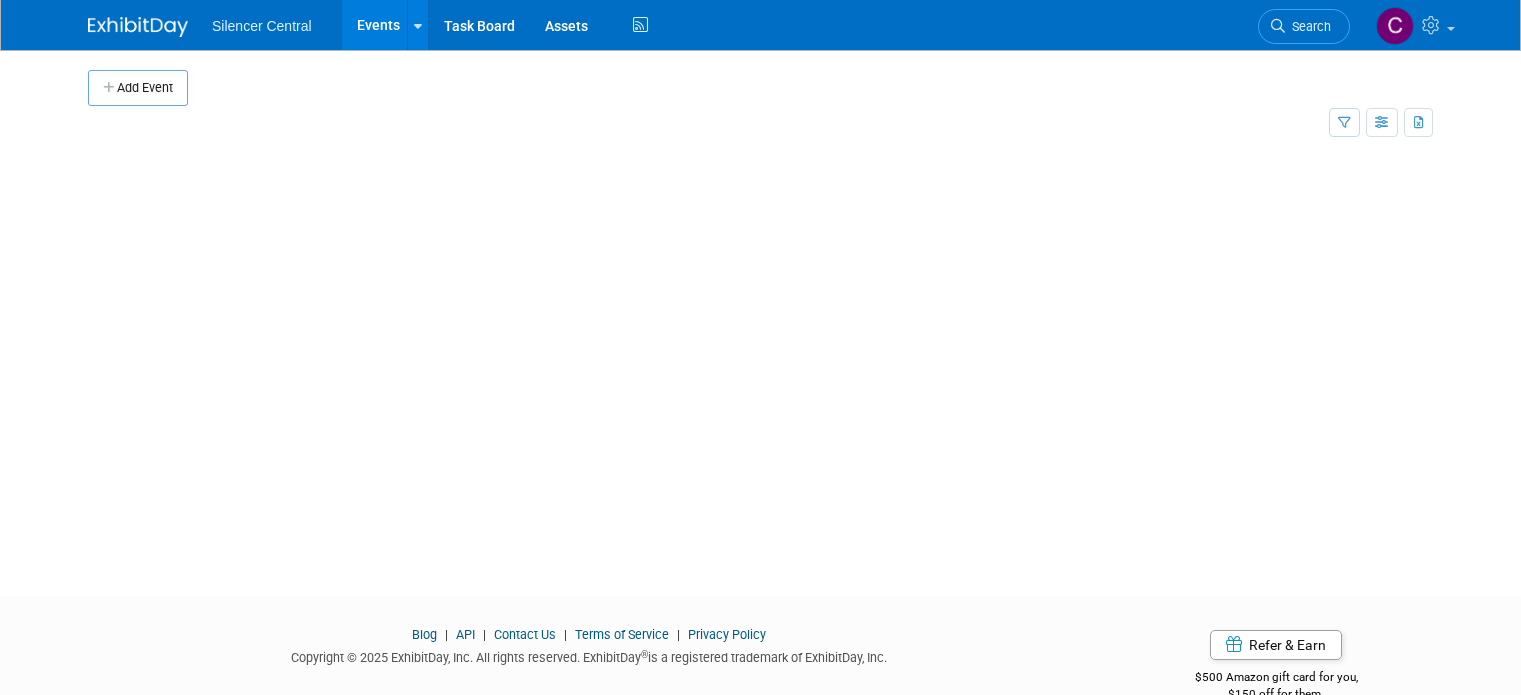 scroll, scrollTop: 0, scrollLeft: 0, axis: both 